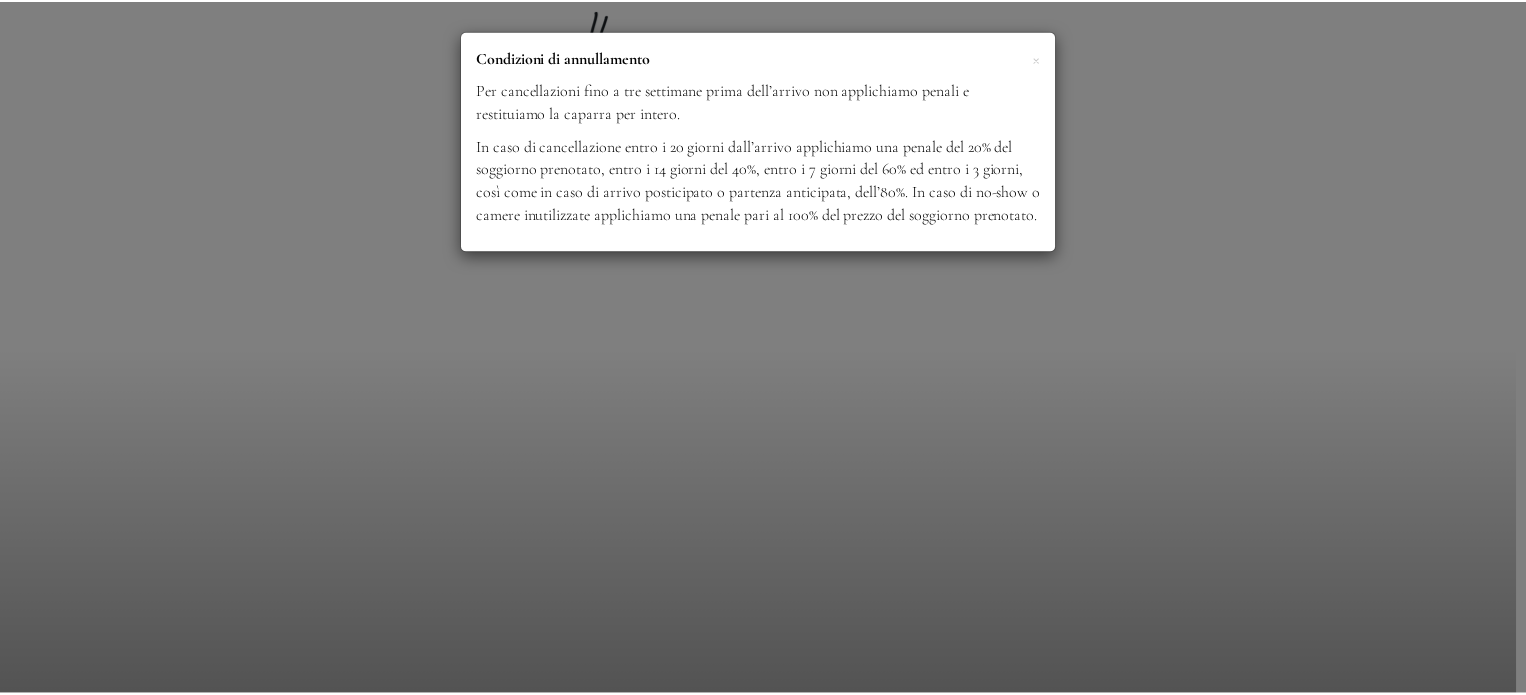 scroll, scrollTop: 0, scrollLeft: 0, axis: both 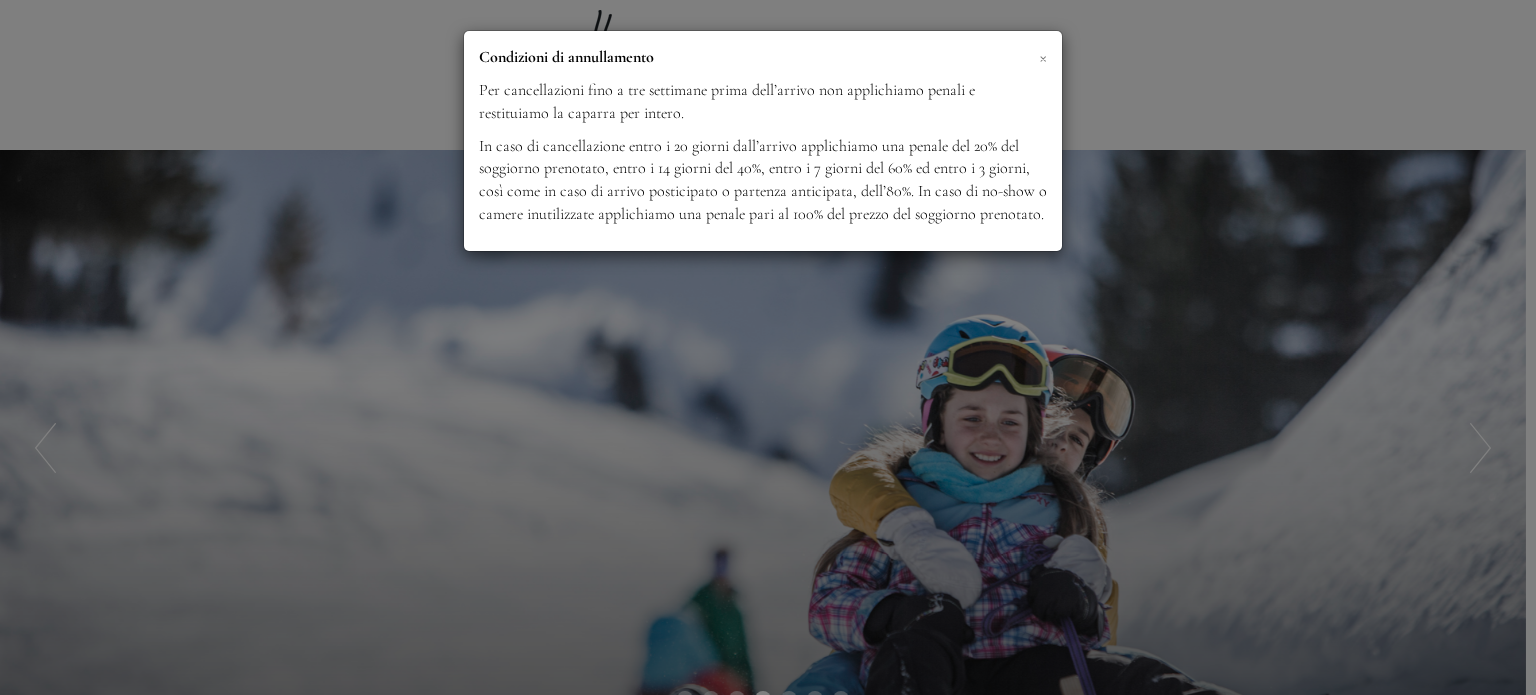 click on "×" at bounding box center [1043, 56] 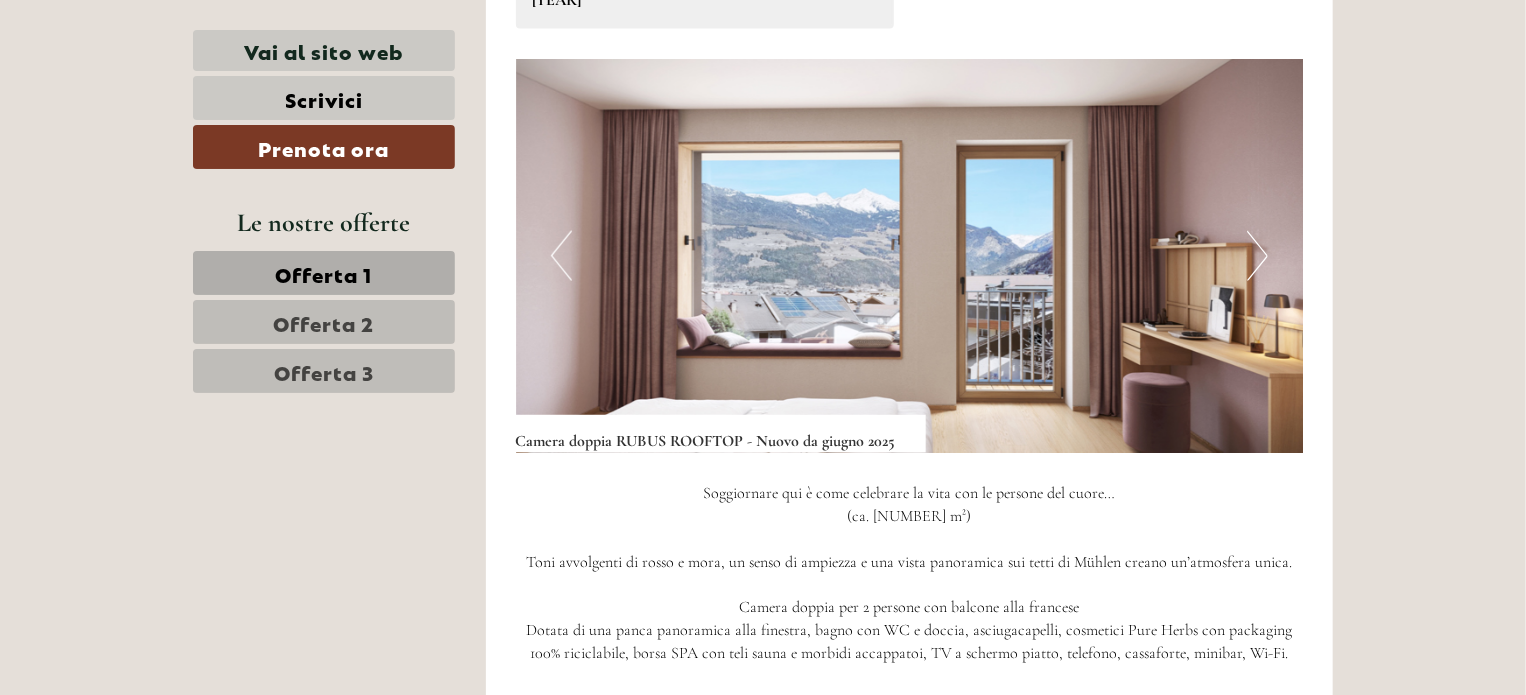 scroll, scrollTop: 1438, scrollLeft: 0, axis: vertical 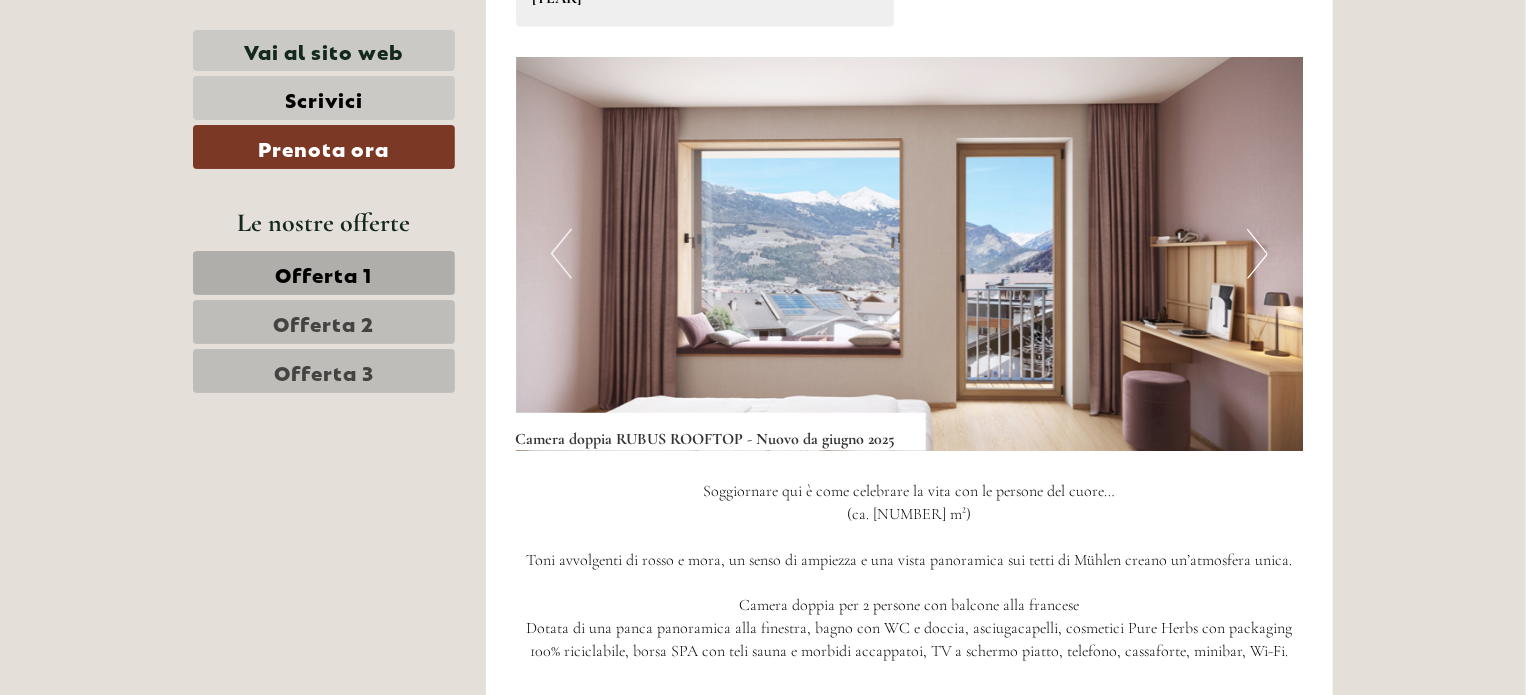 click on "Next" at bounding box center (1257, 254) 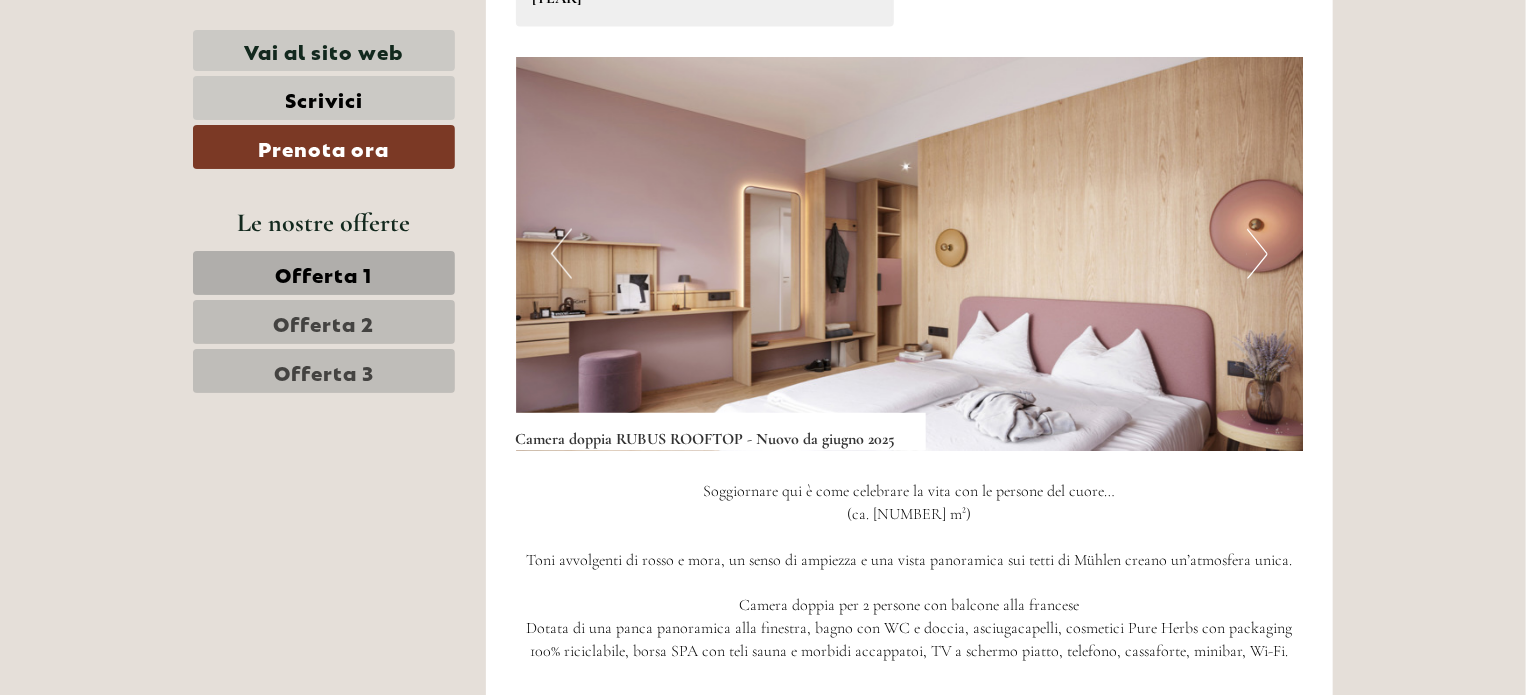 click on "Next" at bounding box center (1257, 254) 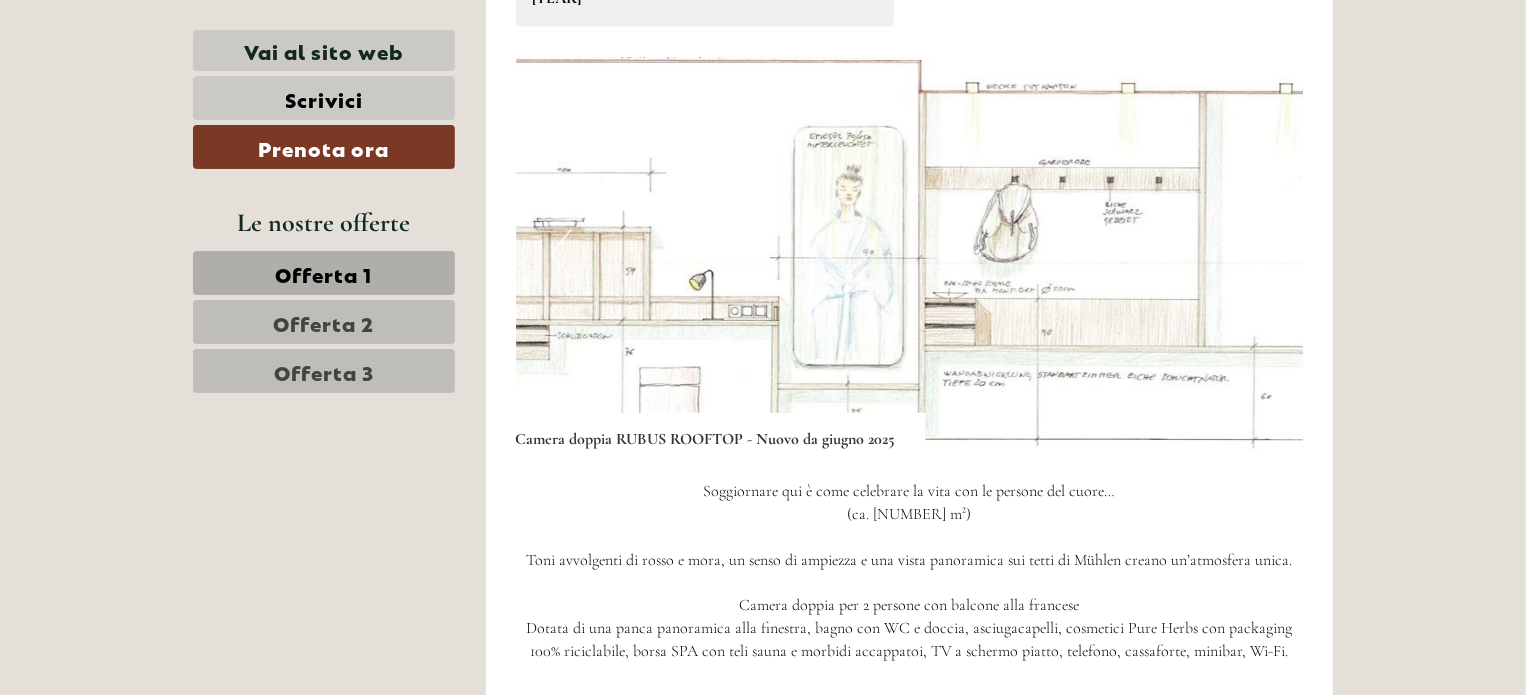 click on "Next" at bounding box center [1257, 254] 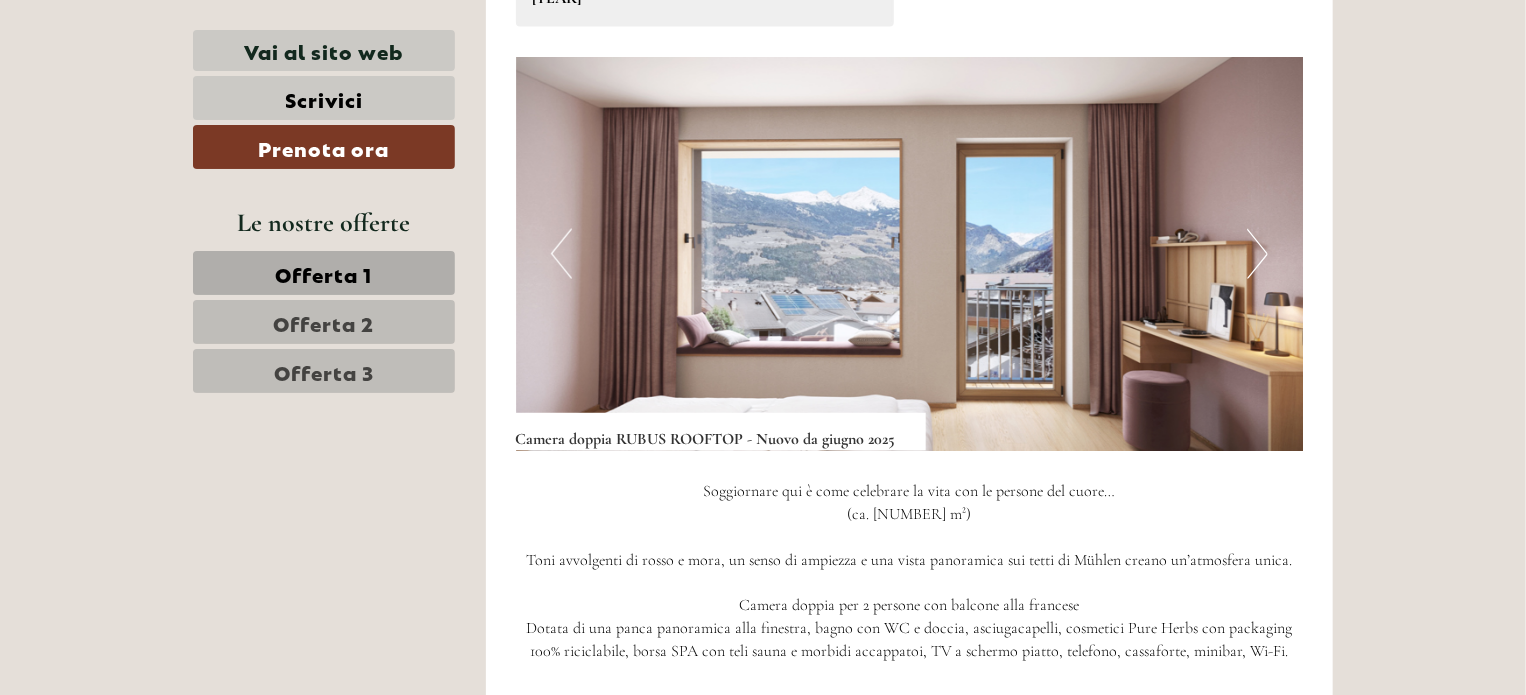 click on "Next" at bounding box center (1257, 254) 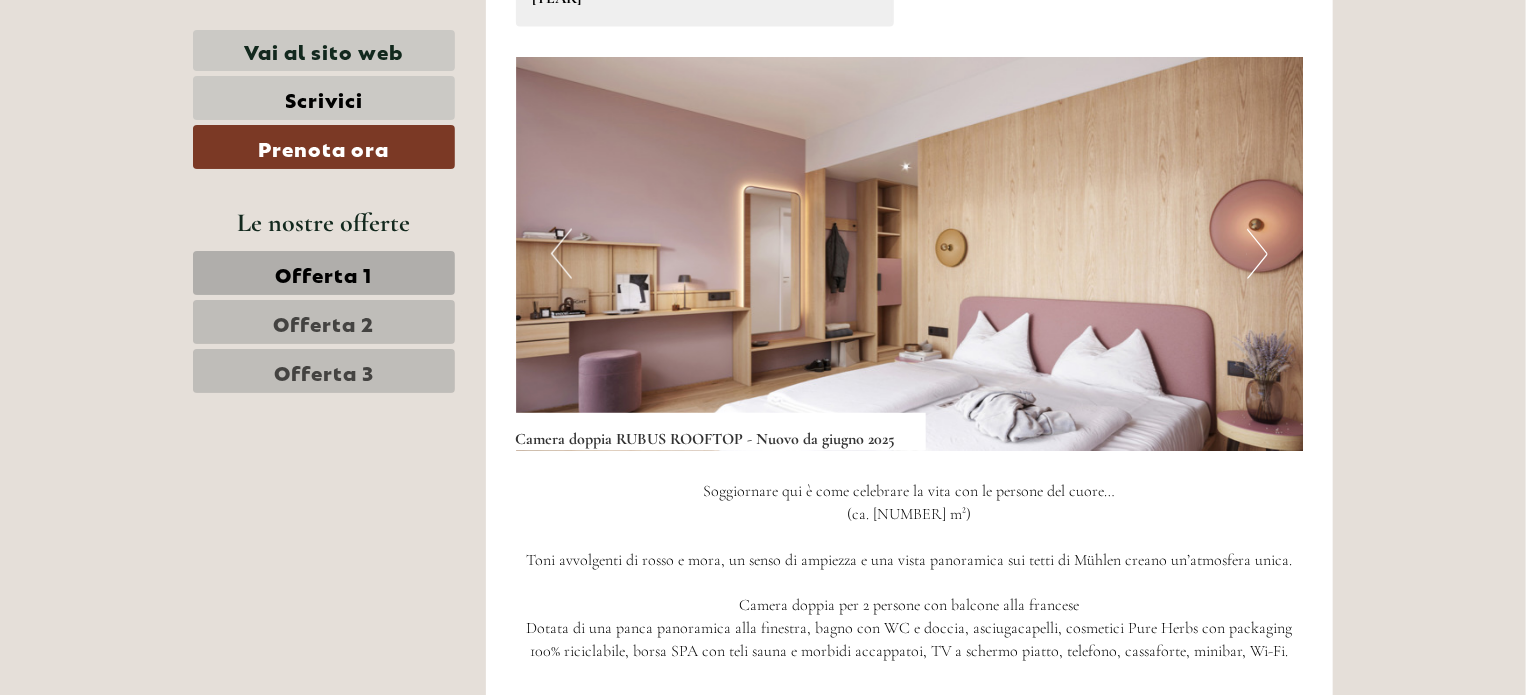 click on "Next" at bounding box center [1257, 254] 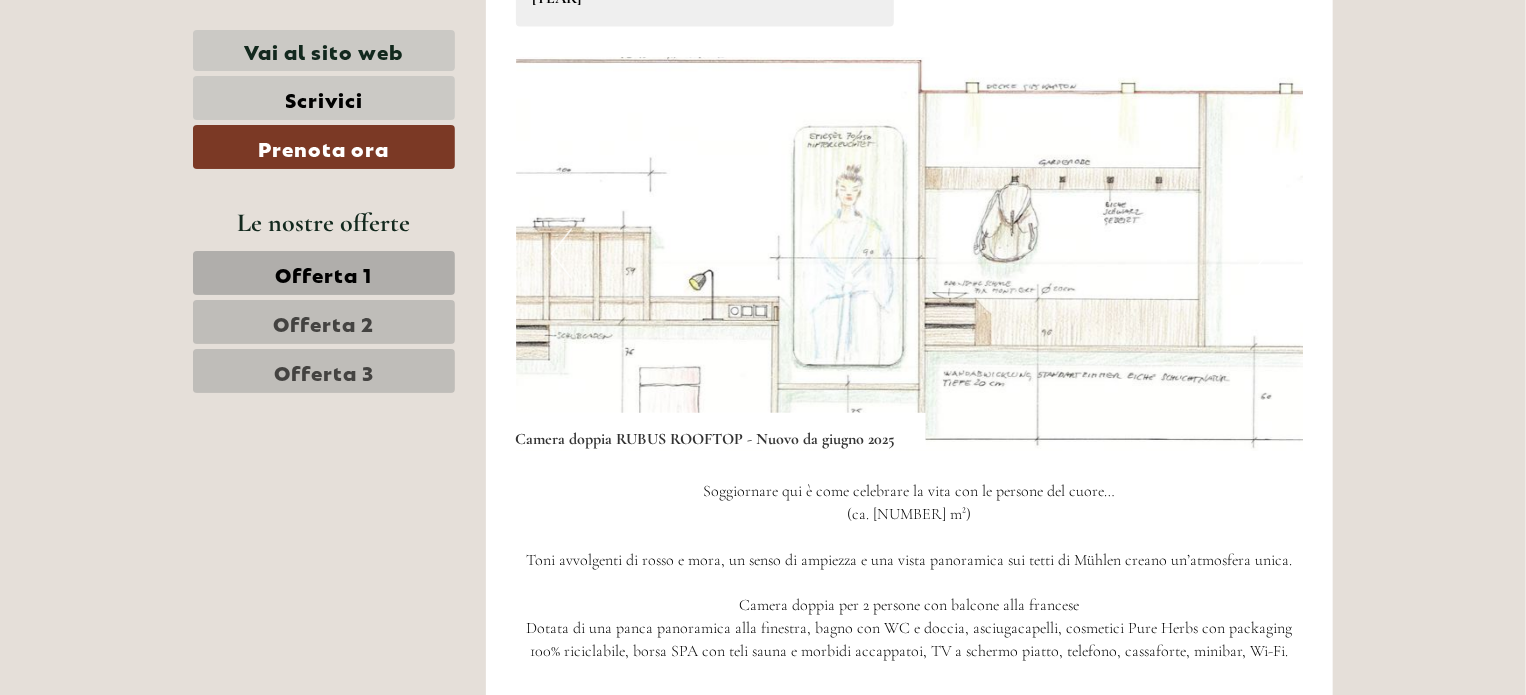 click on "Next" at bounding box center [1257, 254] 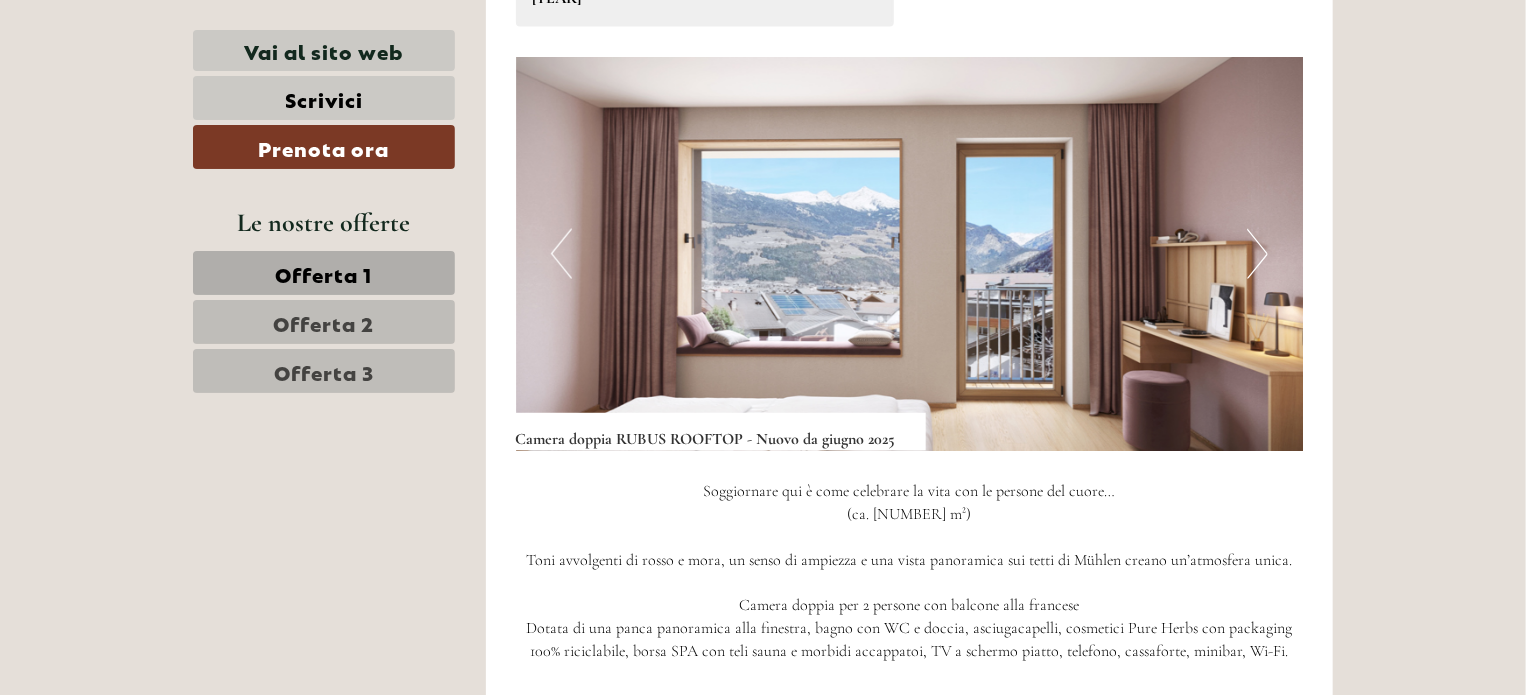 click on "Next" at bounding box center [1257, 254] 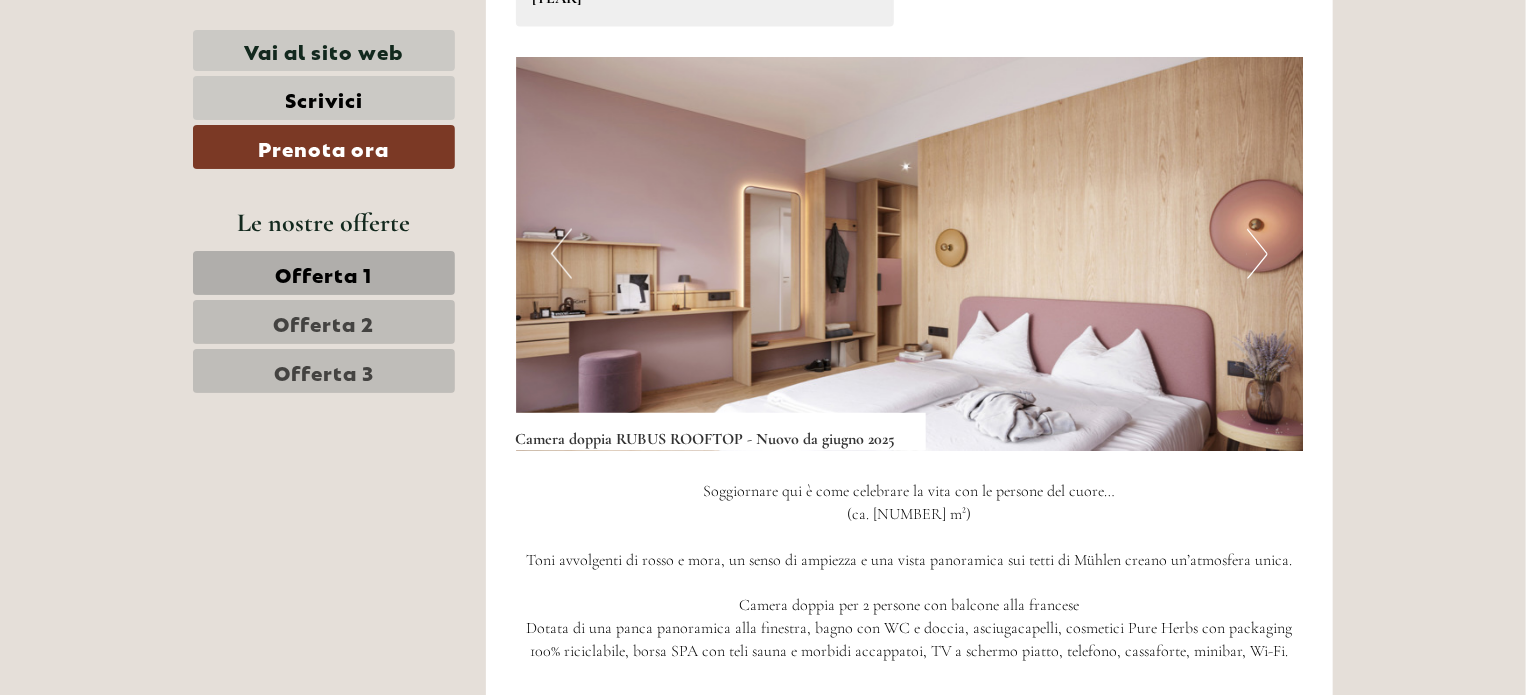 click on "Next" at bounding box center (1257, 254) 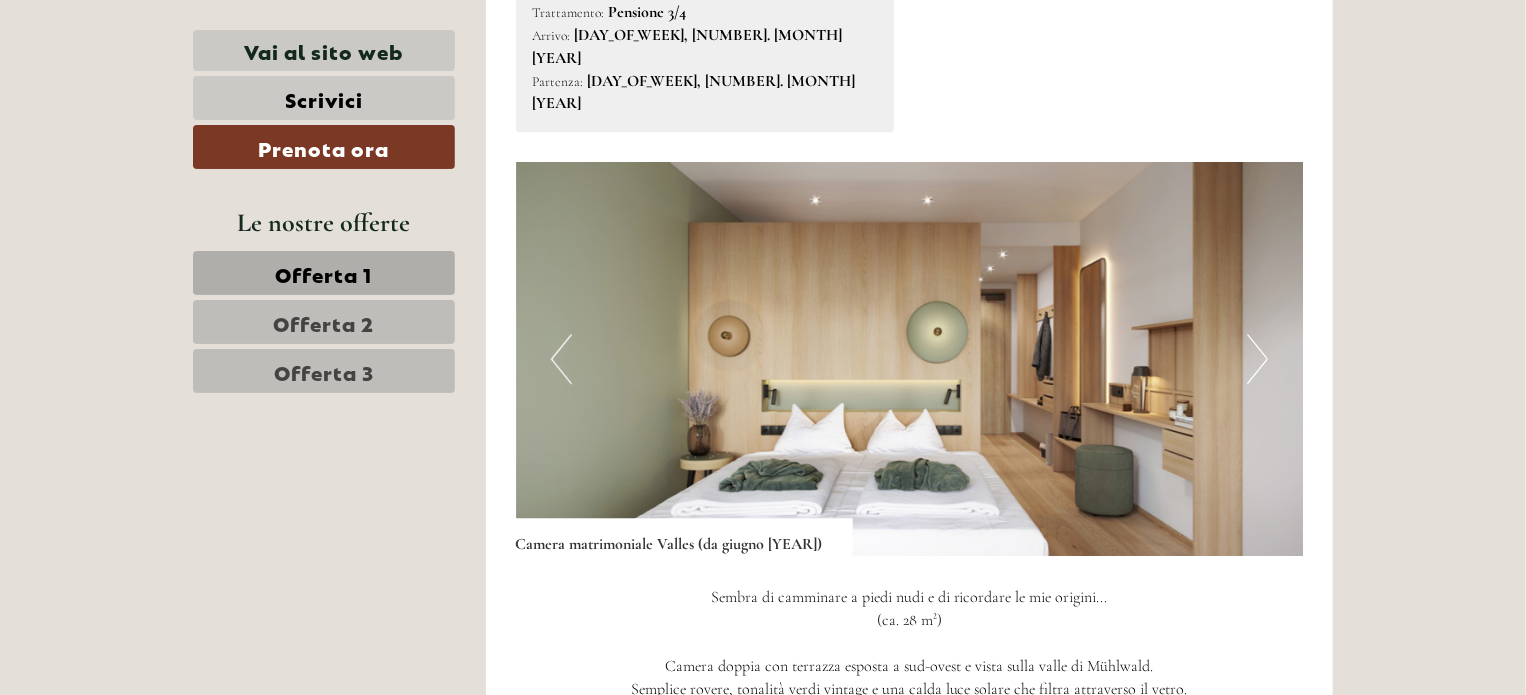 scroll, scrollTop: 2730, scrollLeft: 0, axis: vertical 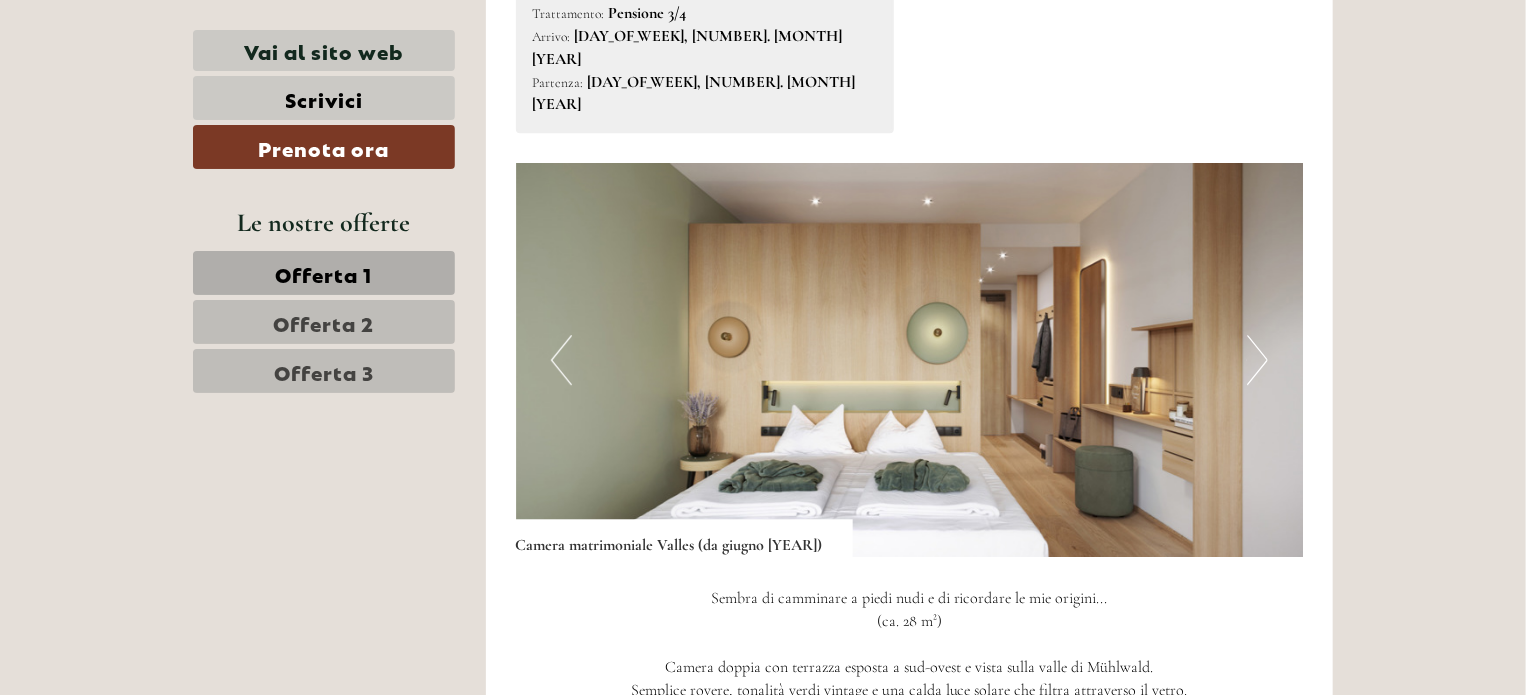 click on "Offerta [NUMBER] di [NUMBER]
Offerta [NUMBER]
[NUMBER]x  Camera matrimoniale Valles (da giugno [YEAR])
[NUMBER] Persone:   Camera doppia
Trattamento:   Pensione [PLAN]
Arrivo:   [DAY_OF_WEEK], [NUMBER]. [MONTH] [YEAR]
Partenza:   [DAY_OF_WEEK], [NUMBER]. [MONTH] [YEAR]" at bounding box center [910, 464] 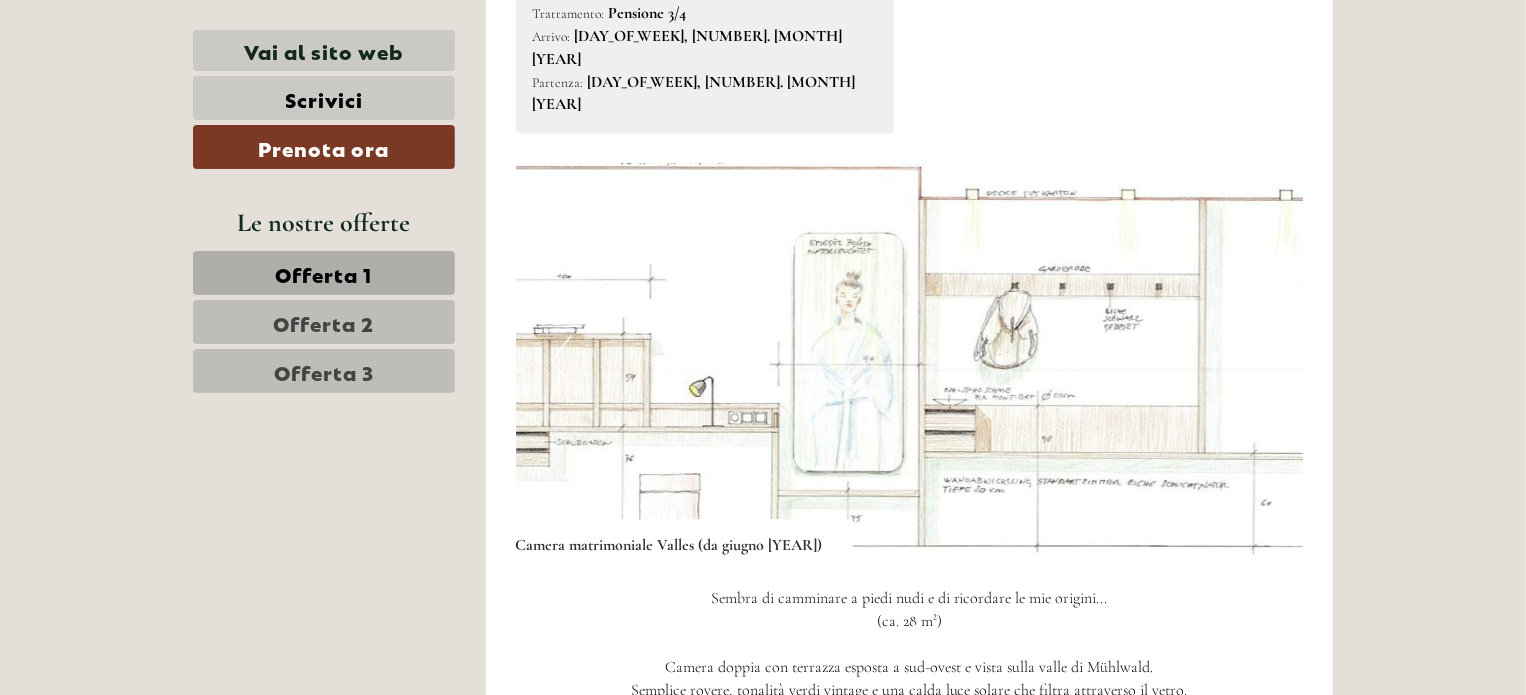 click on "Next" at bounding box center [1257, 360] 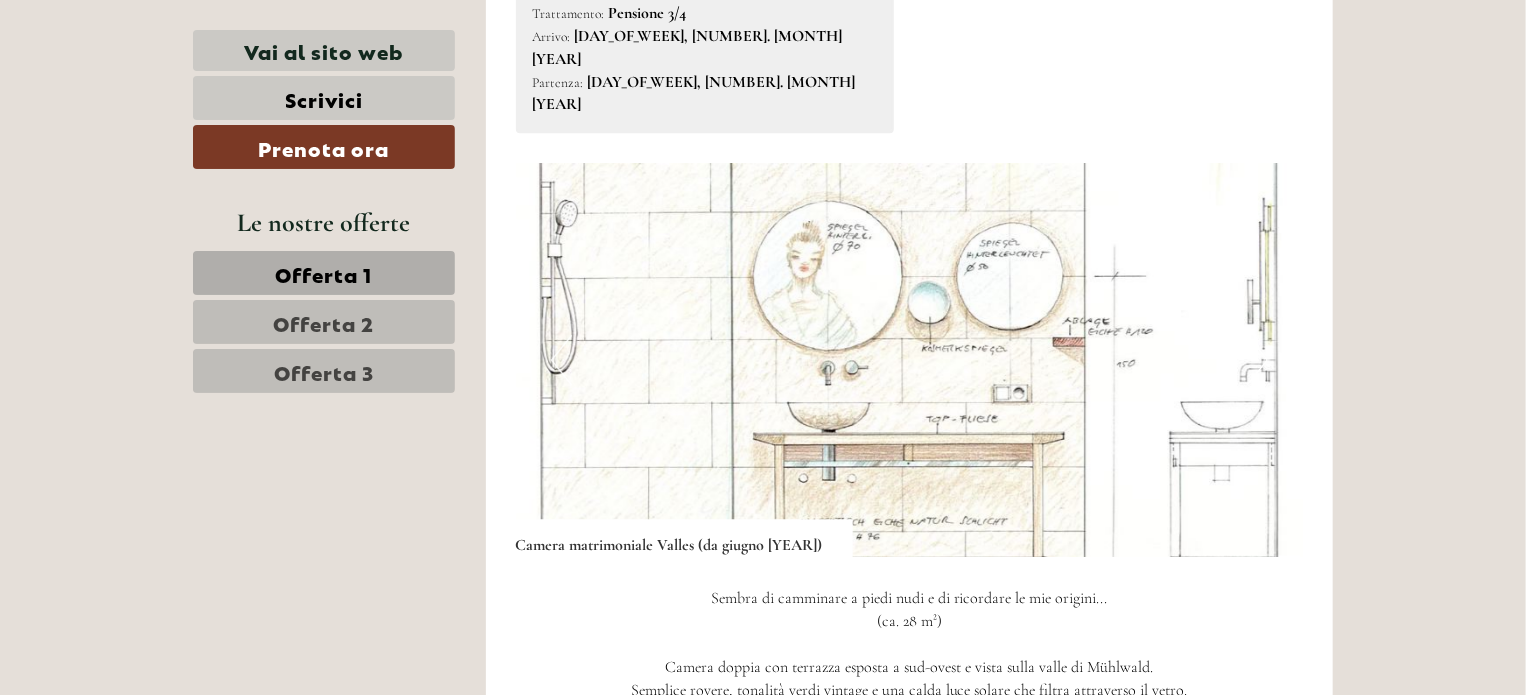 click on "Next" at bounding box center (1257, 360) 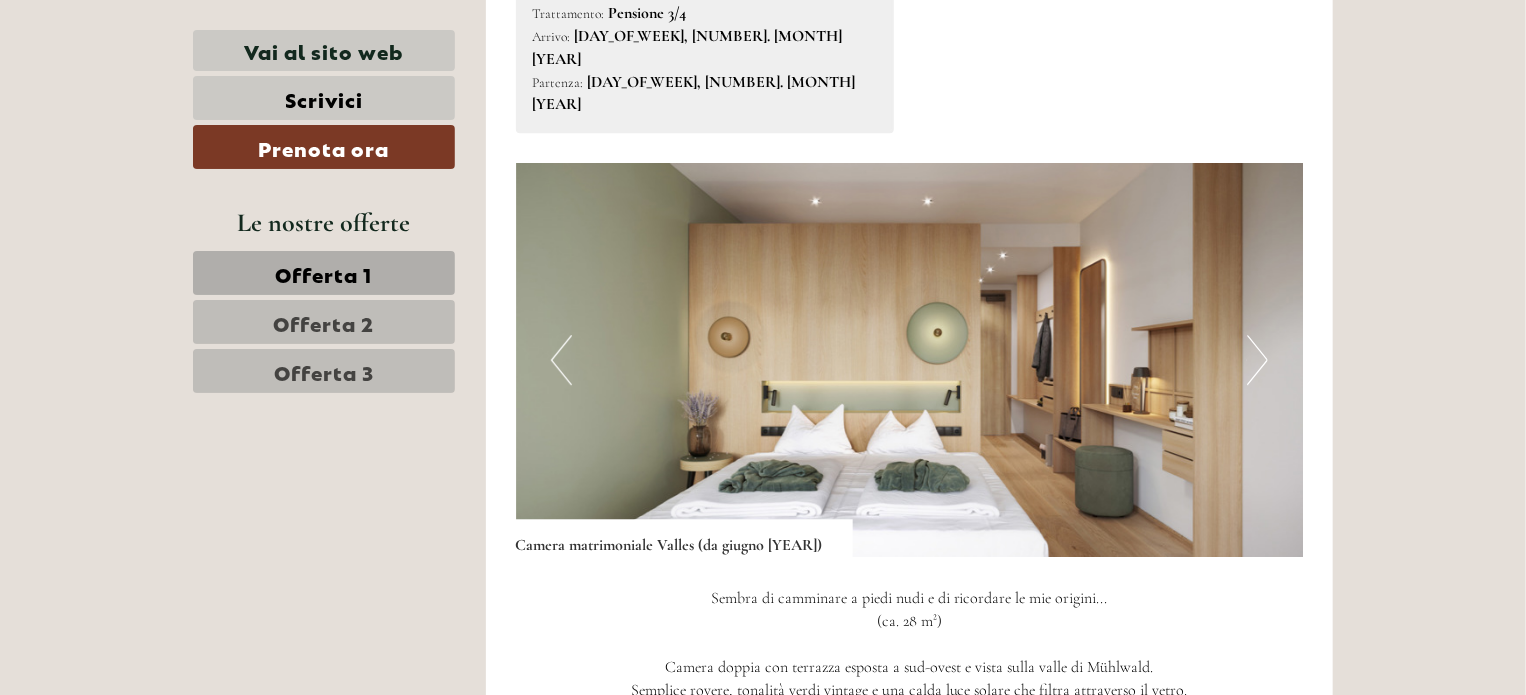 click on "Next" at bounding box center (1257, 360) 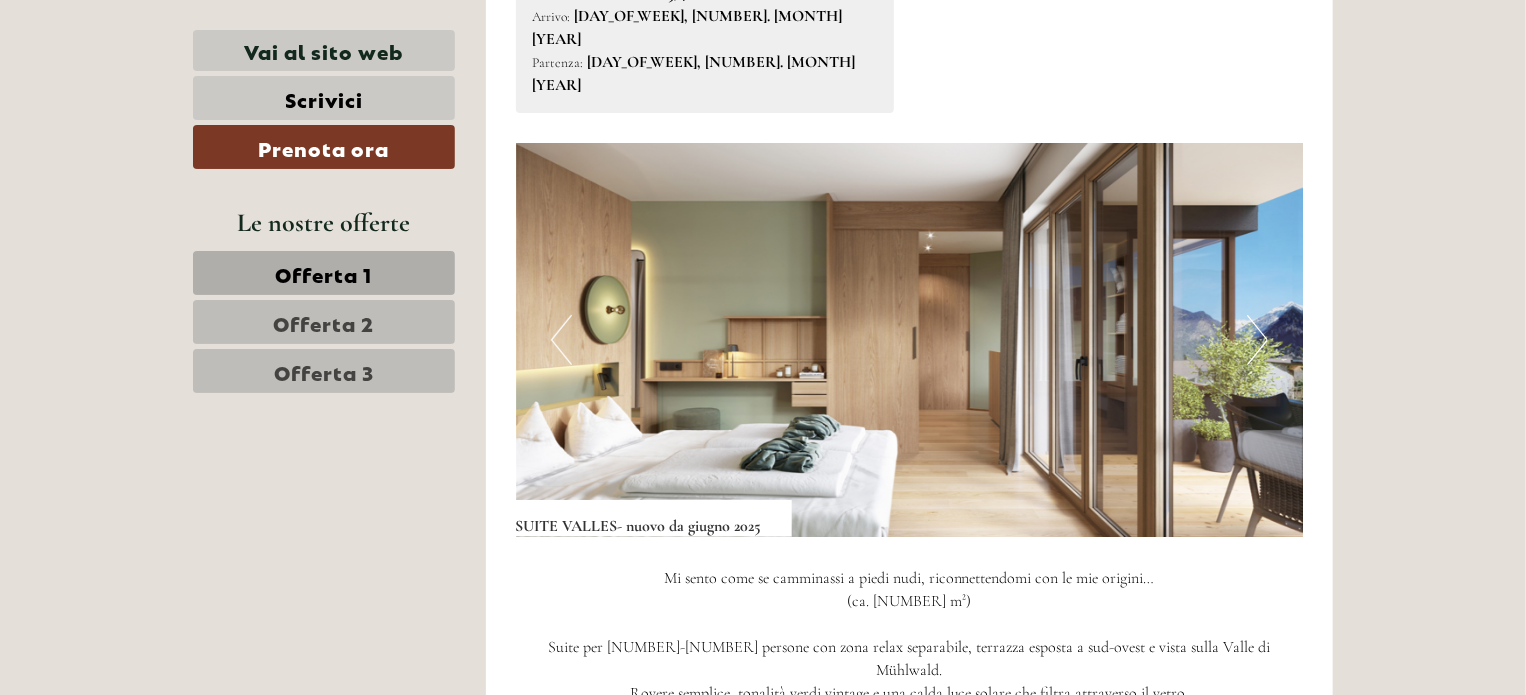 scroll, scrollTop: 4148, scrollLeft: 0, axis: vertical 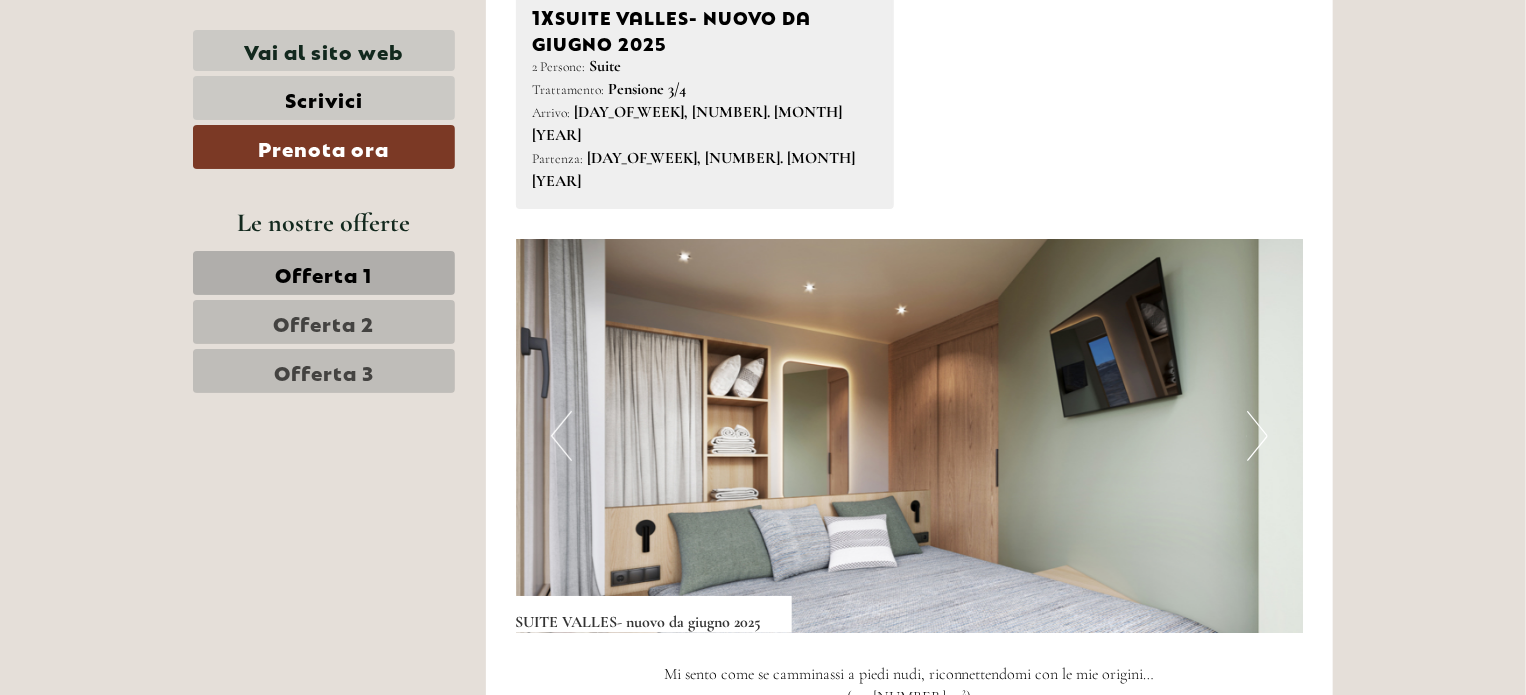 click on "Next" at bounding box center [1257, 436] 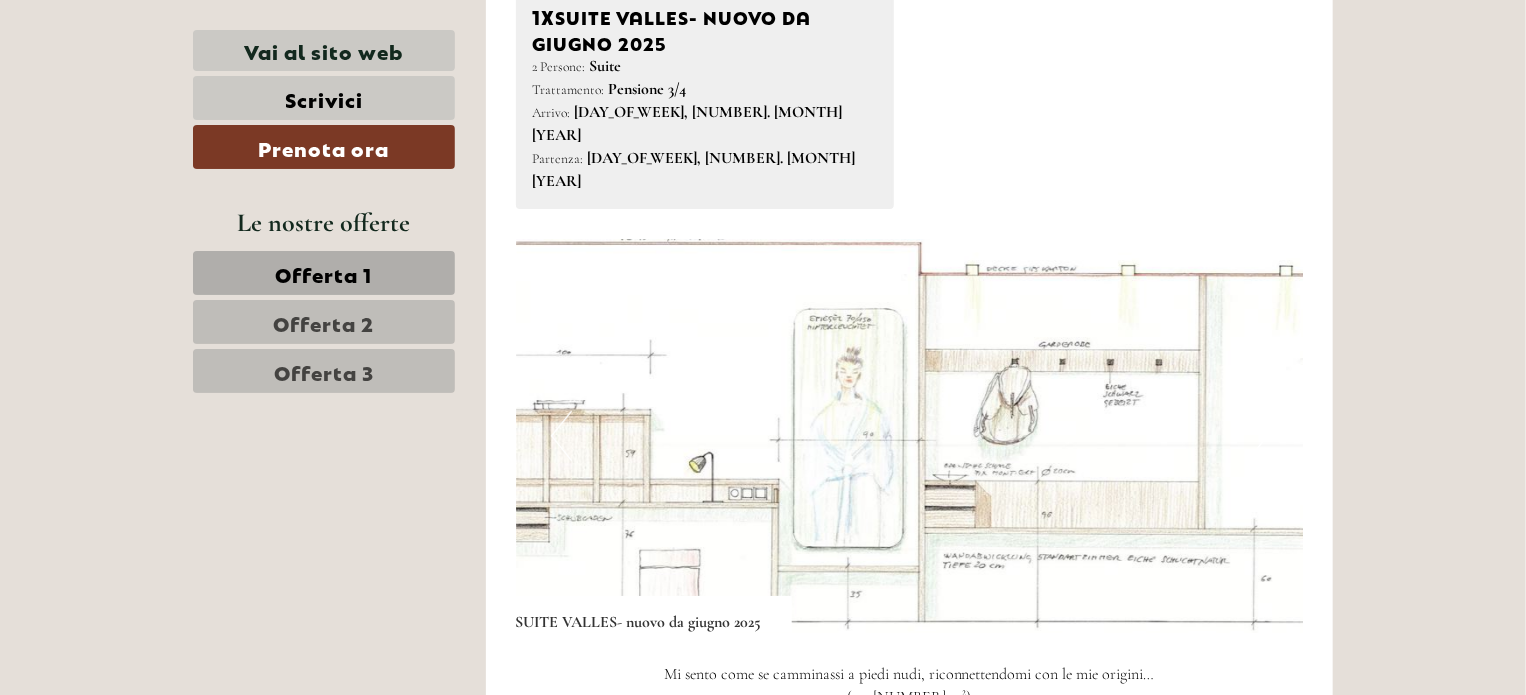 click on "Next" at bounding box center [1257, 436] 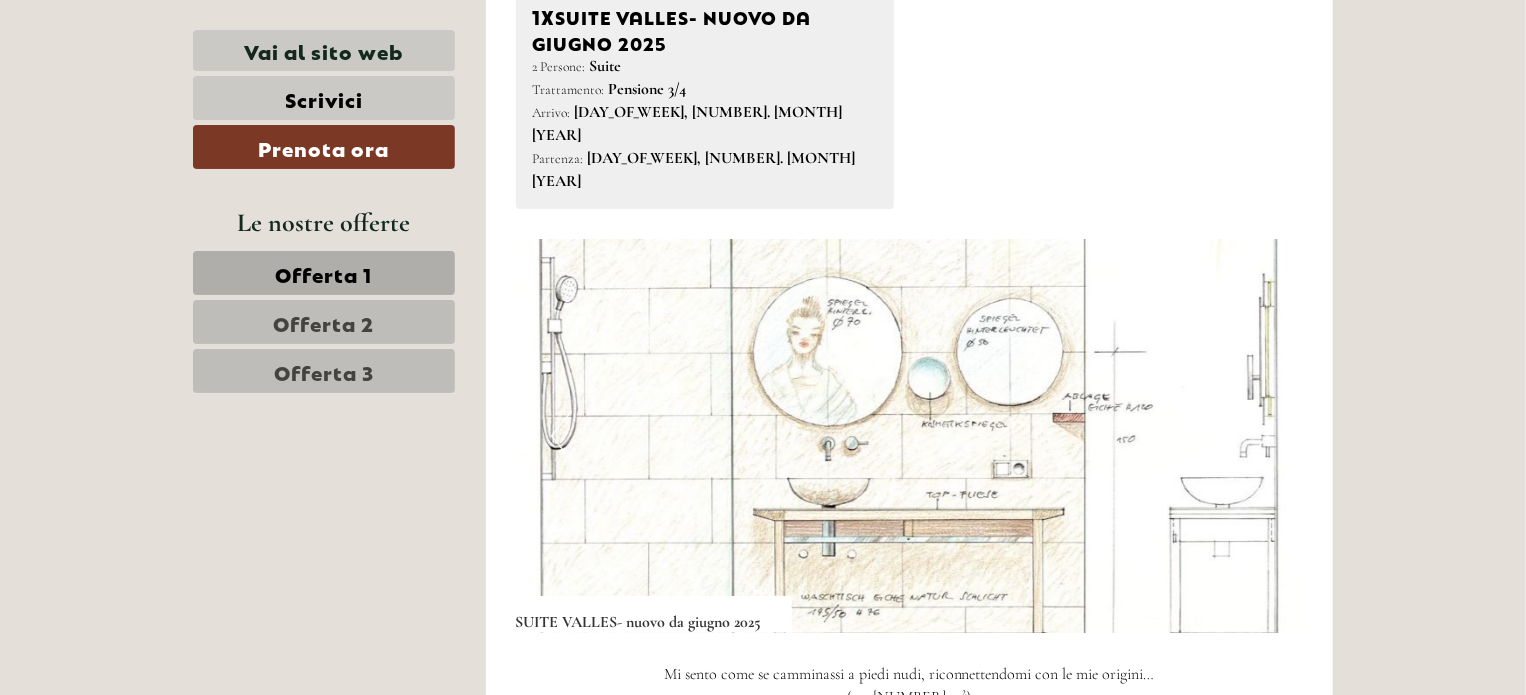 click on "Next" at bounding box center [1257, 436] 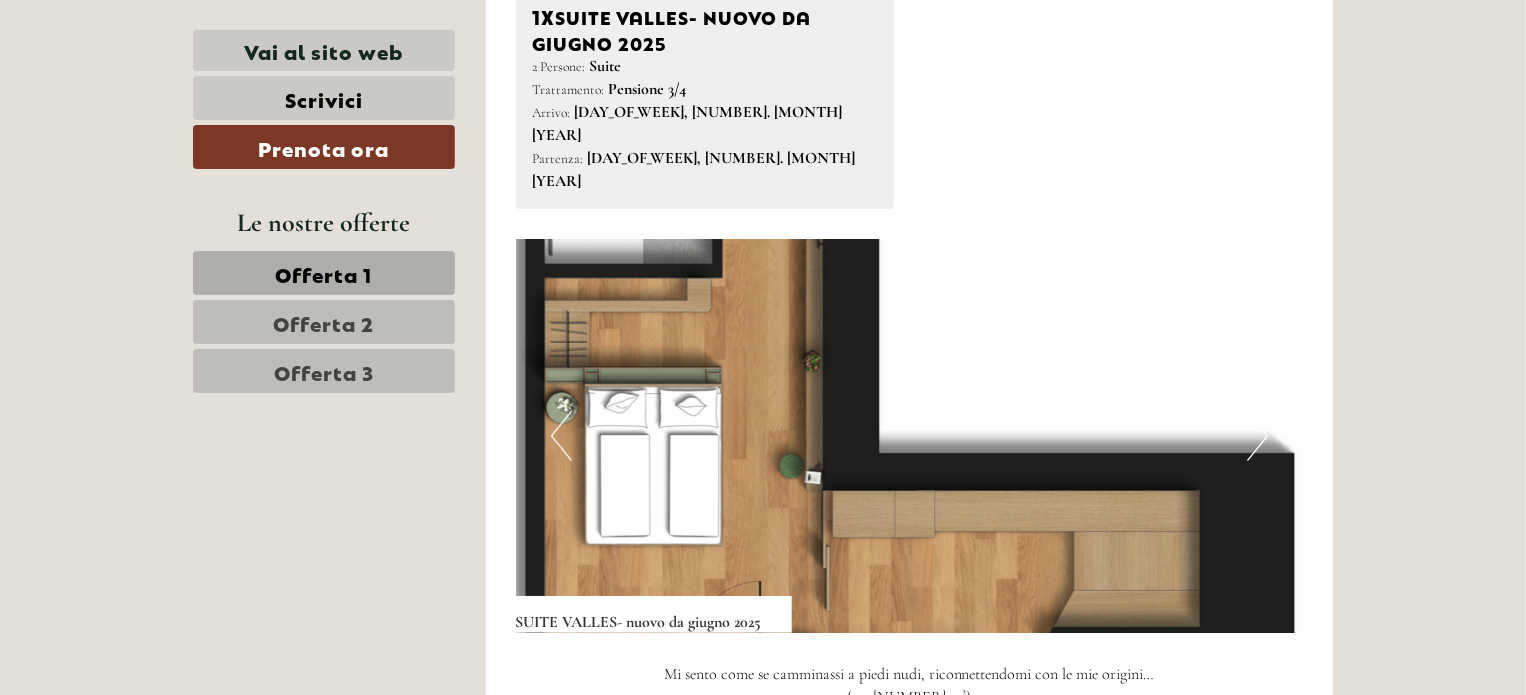 click on "Next" at bounding box center [1257, 436] 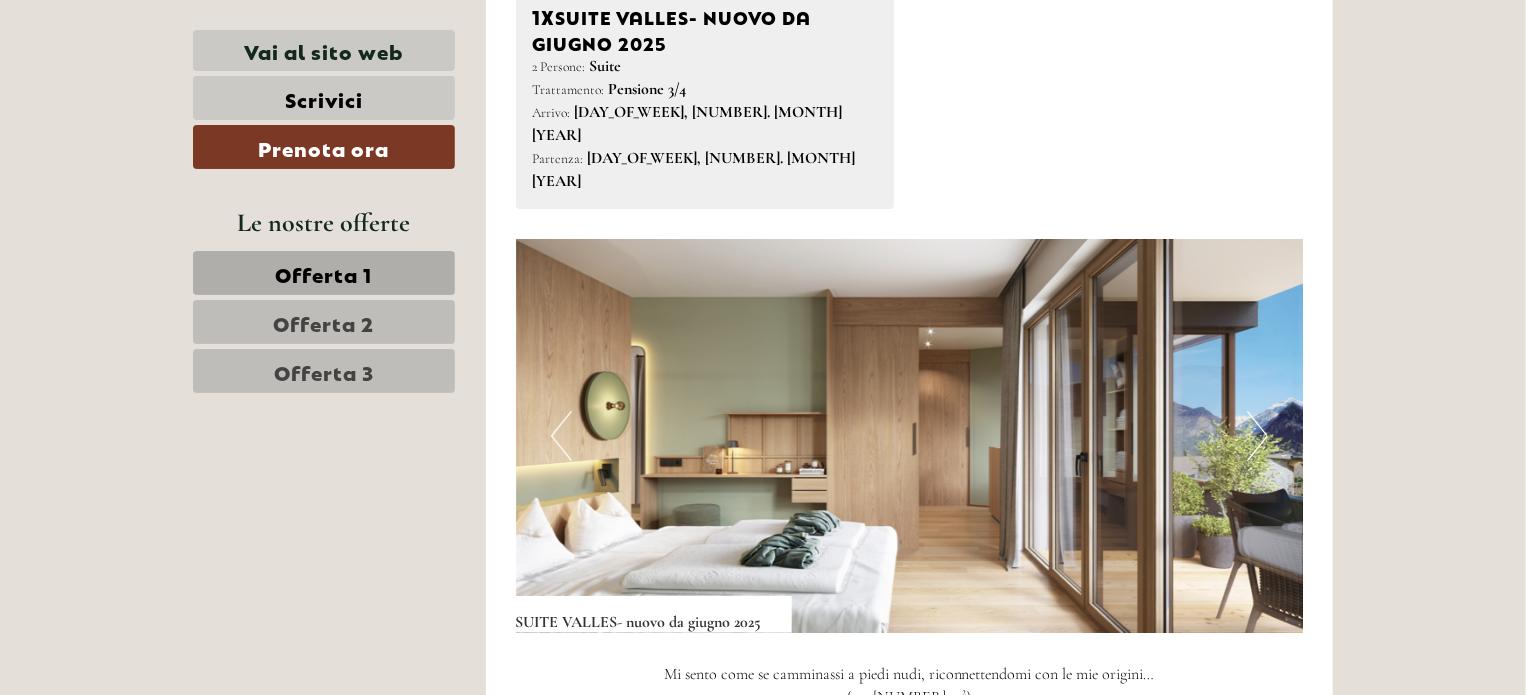 click on "Next" at bounding box center [1257, 436] 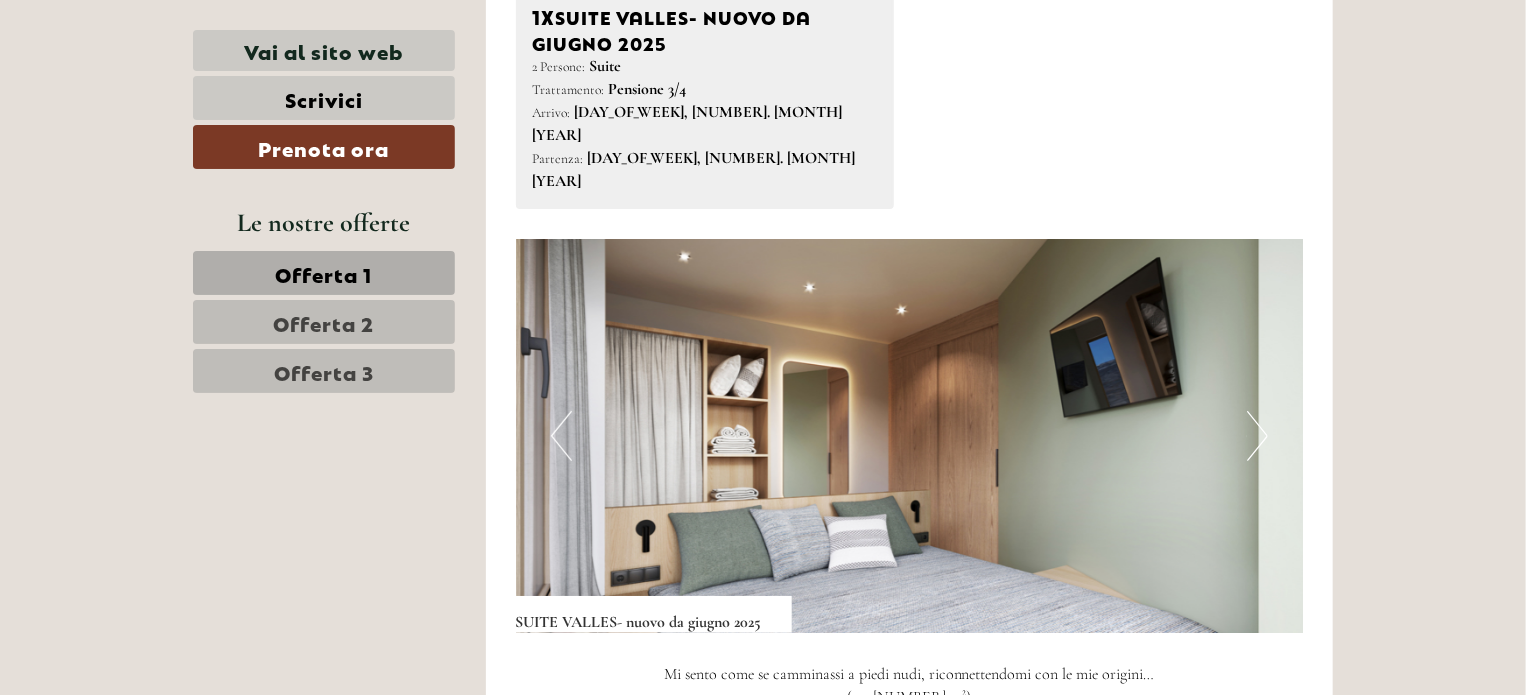 click on "Next" at bounding box center [1257, 436] 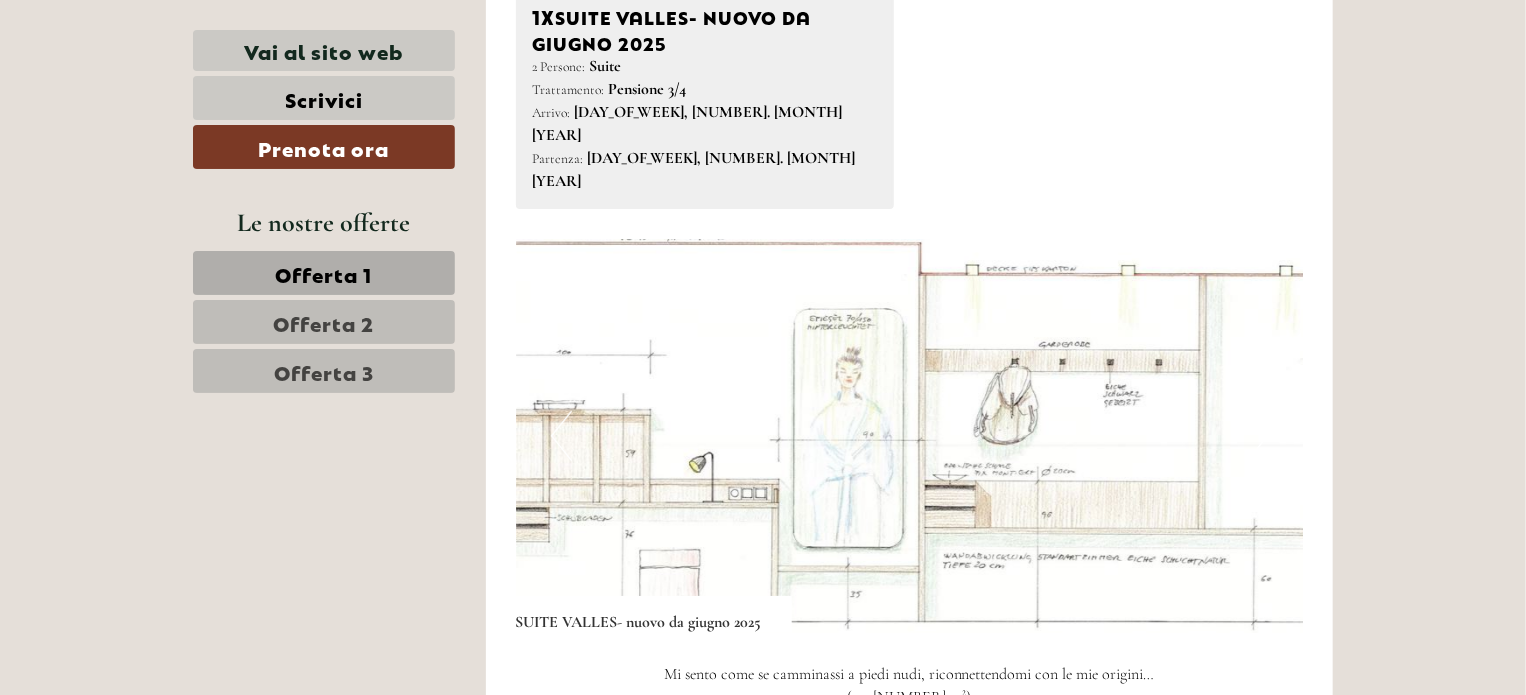 click on "Next" at bounding box center (1257, 436) 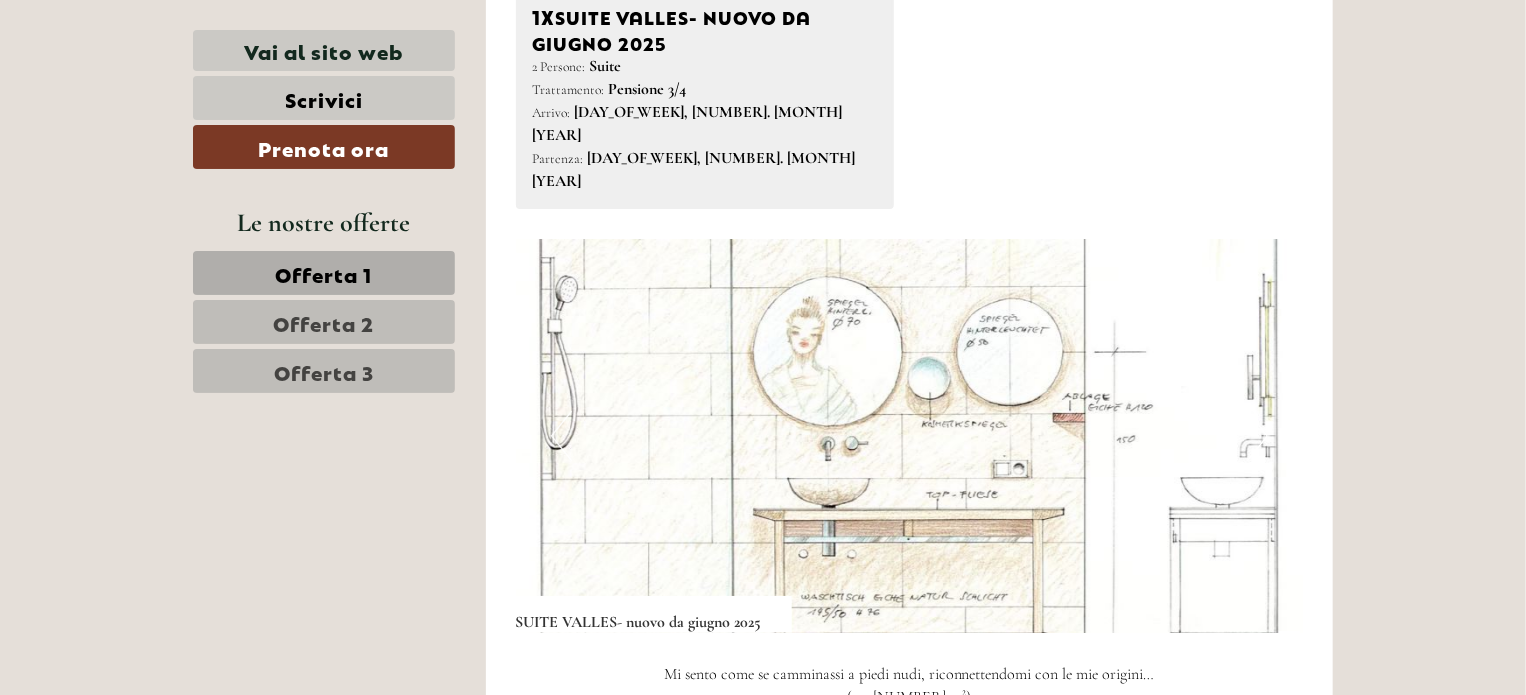 click on "Next" at bounding box center [1257, 436] 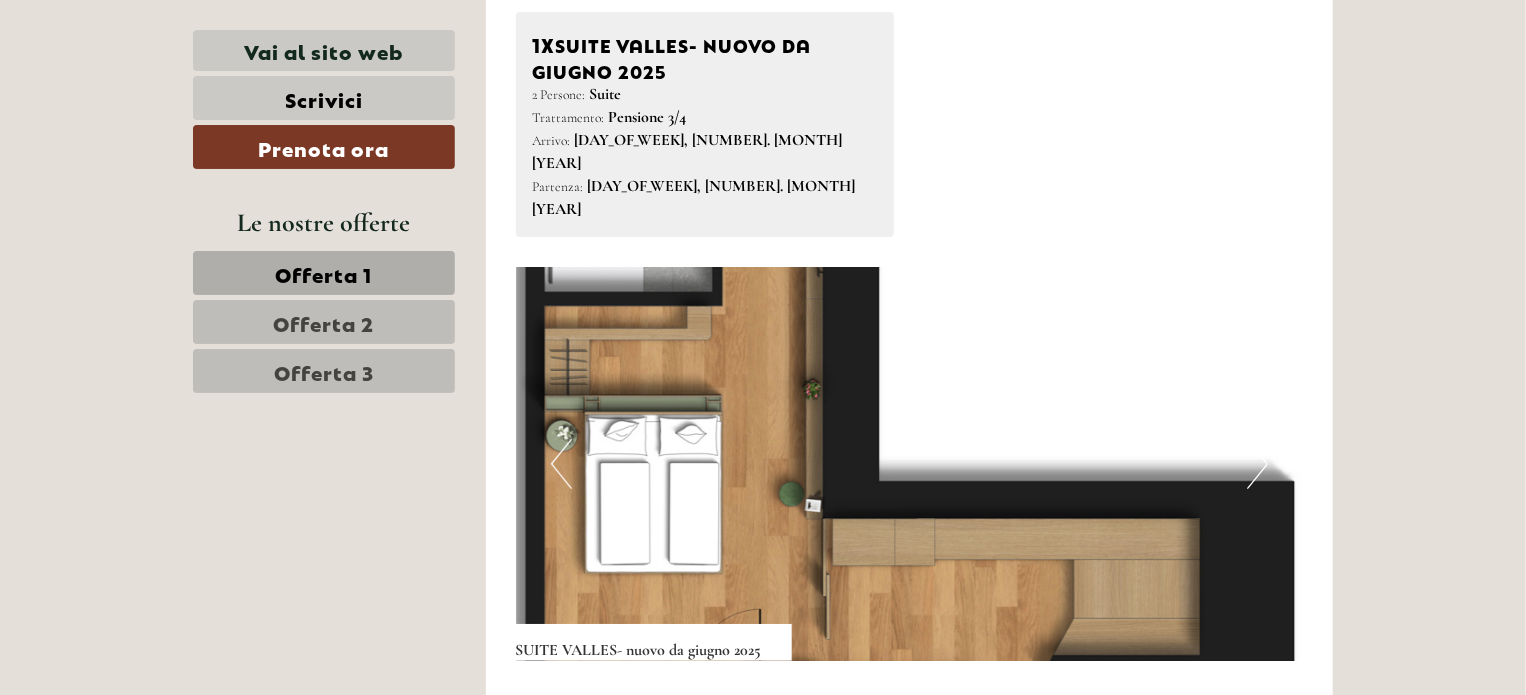 scroll, scrollTop: 4042, scrollLeft: 0, axis: vertical 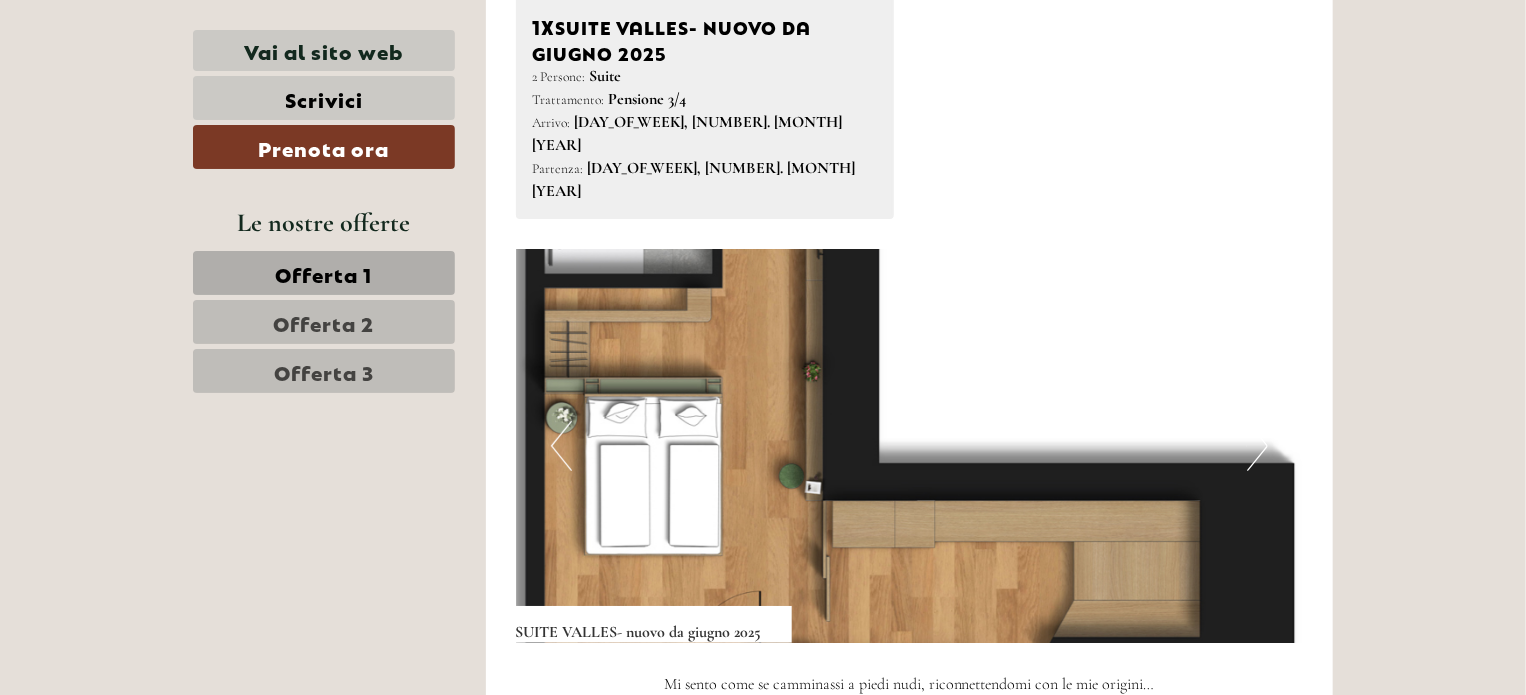 click on "Next" at bounding box center (1257, 446) 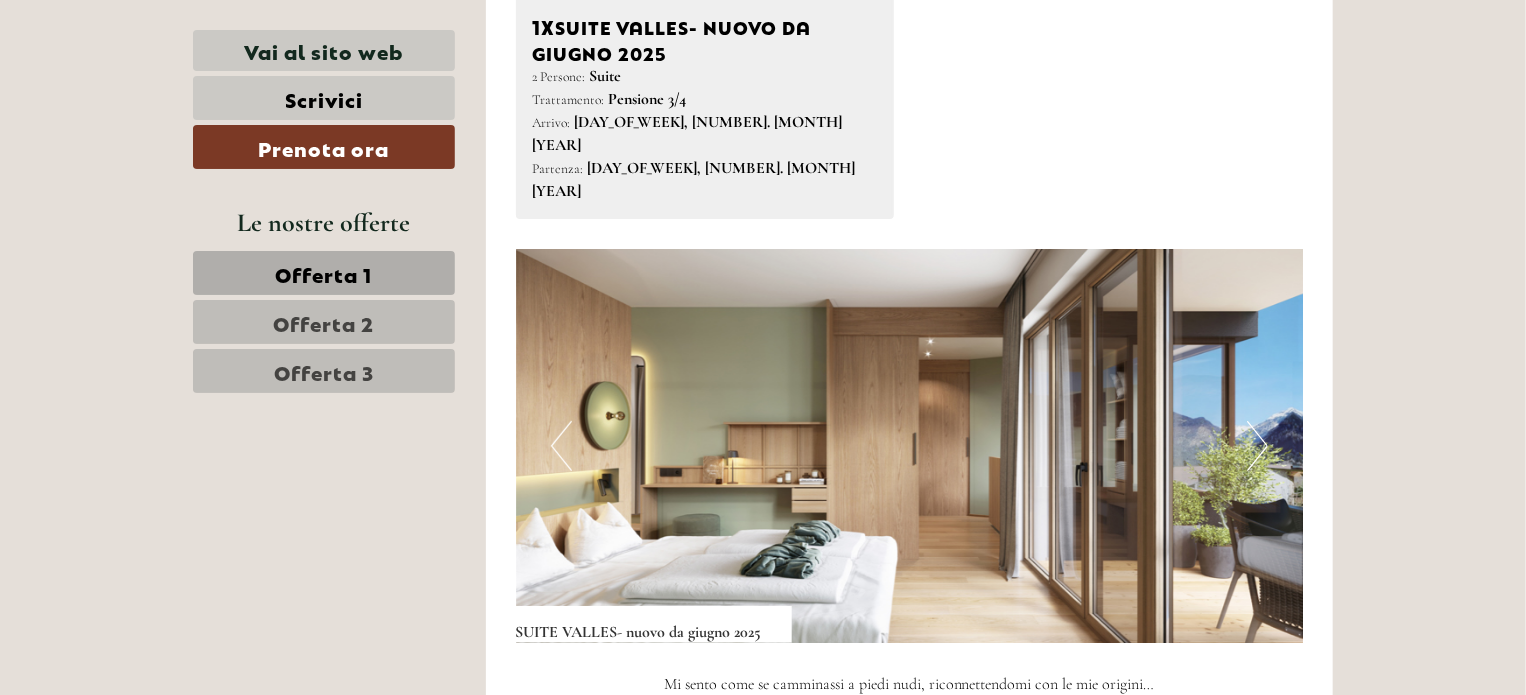 click on "Next" at bounding box center (1257, 446) 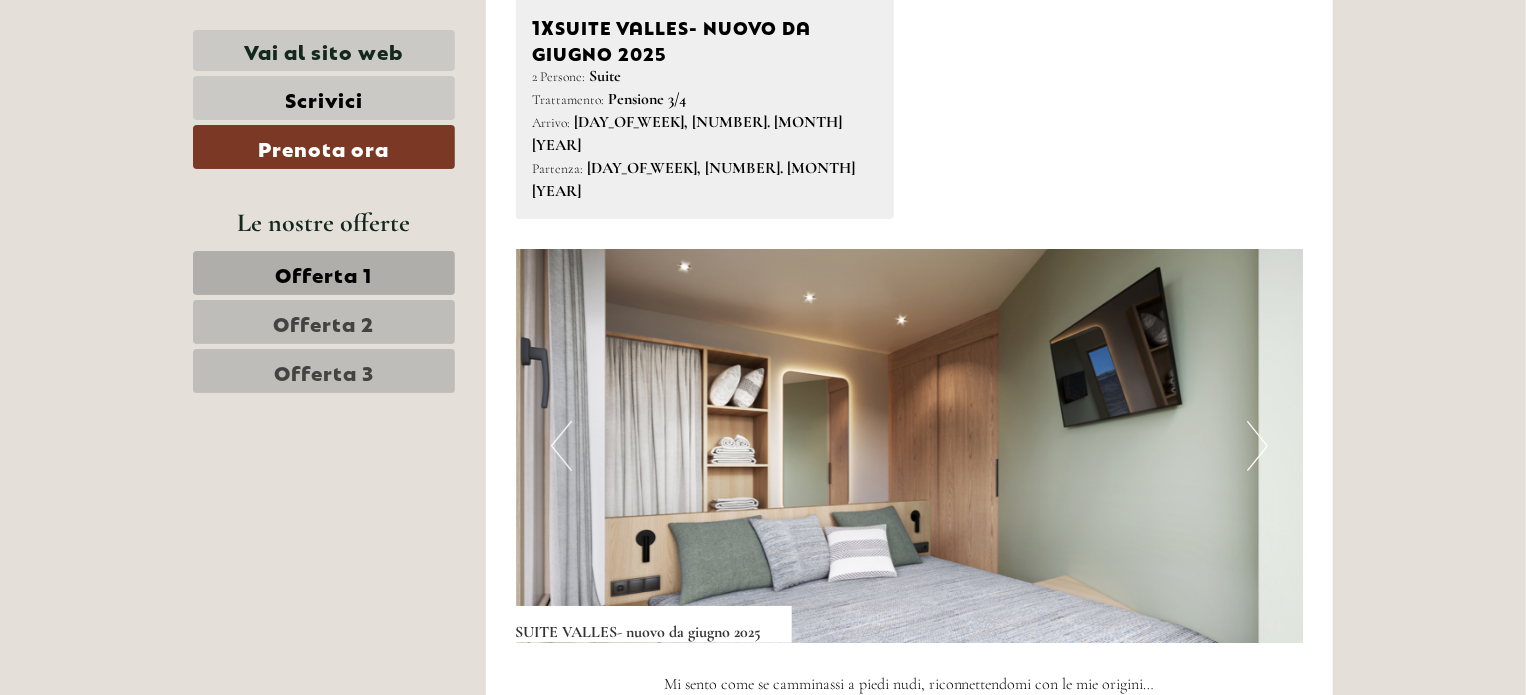 click on "Next" at bounding box center (1257, 446) 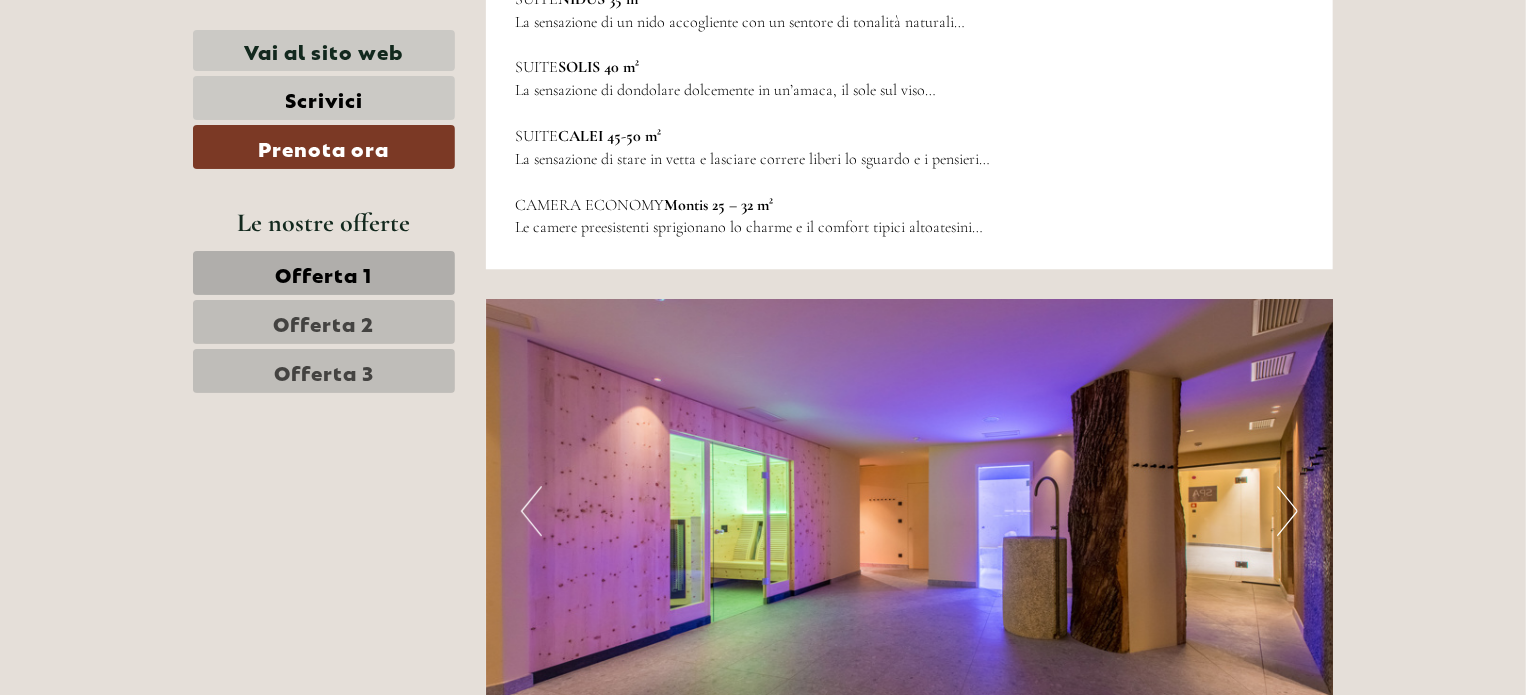 scroll, scrollTop: 6316, scrollLeft: 0, axis: vertical 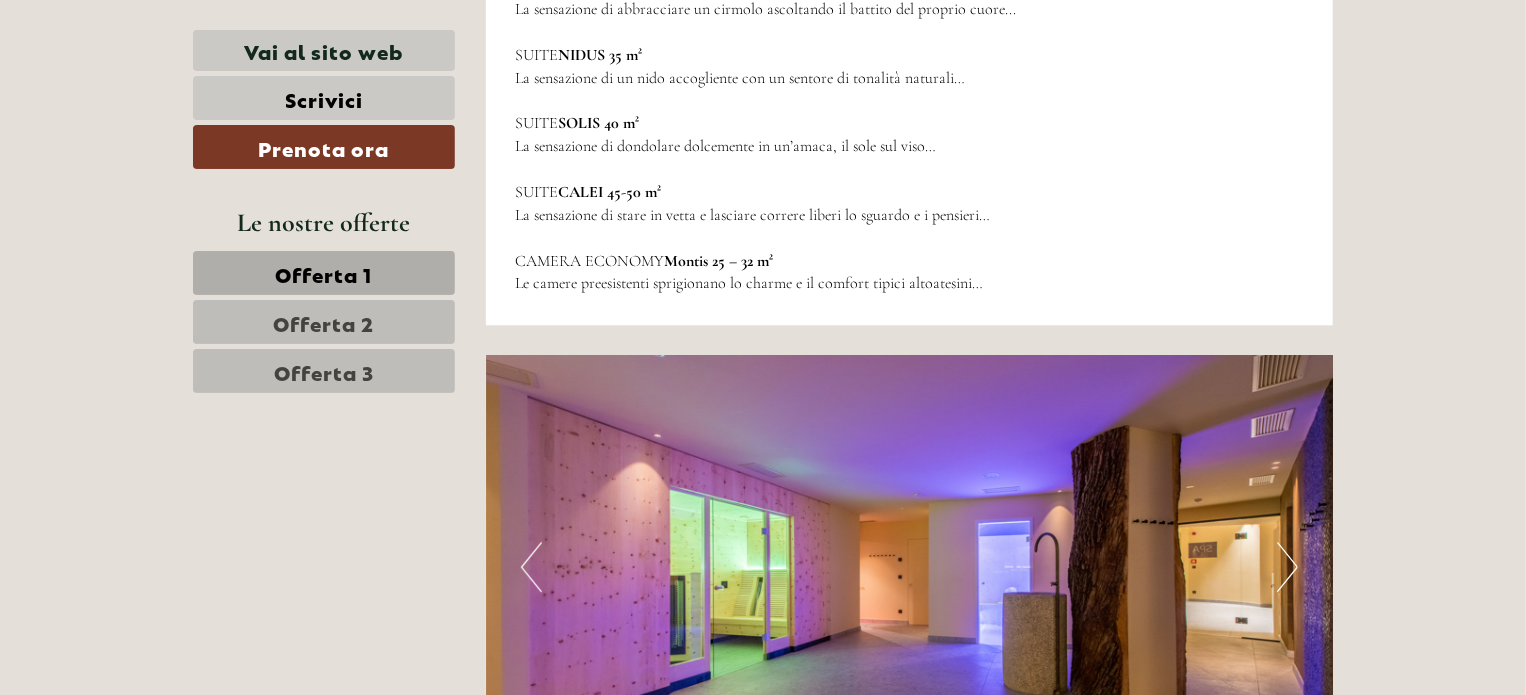 click at bounding box center [910, 567] 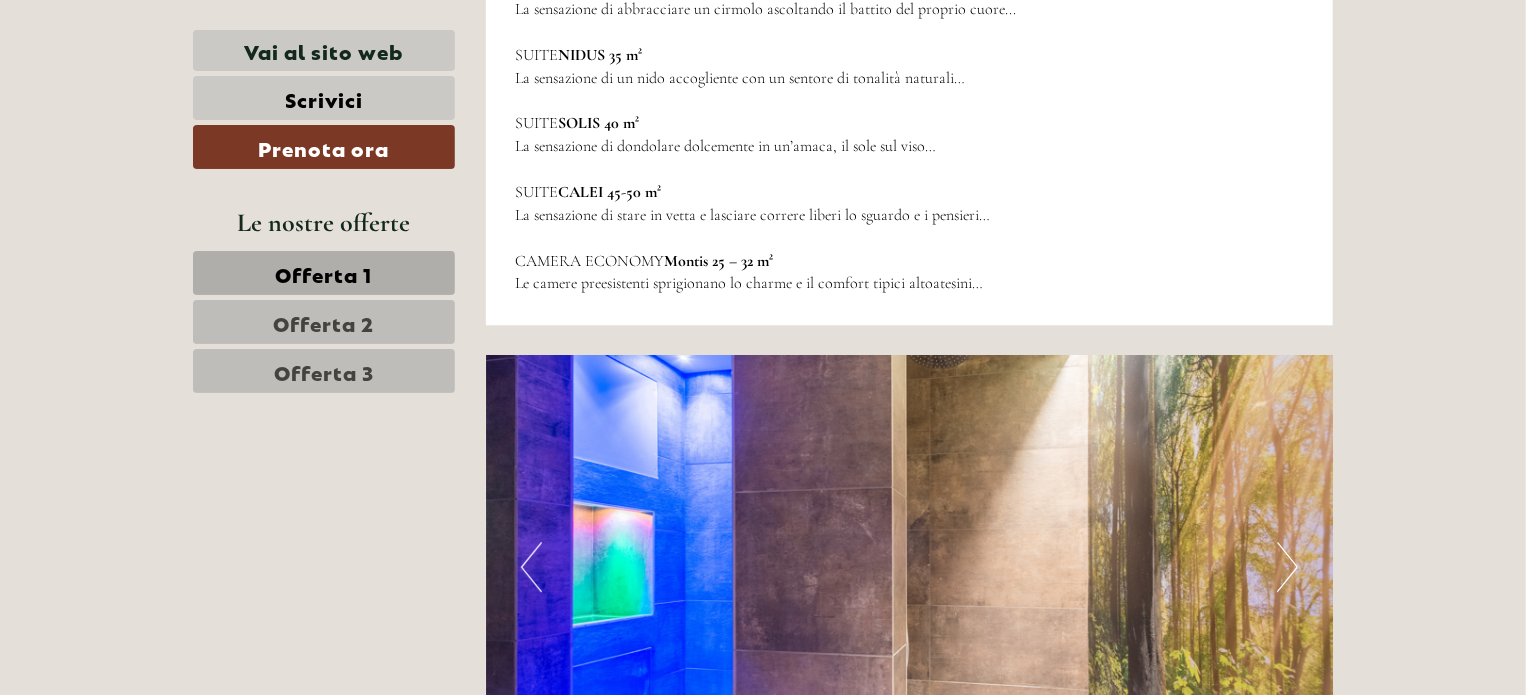 click on "Next" at bounding box center (1287, 567) 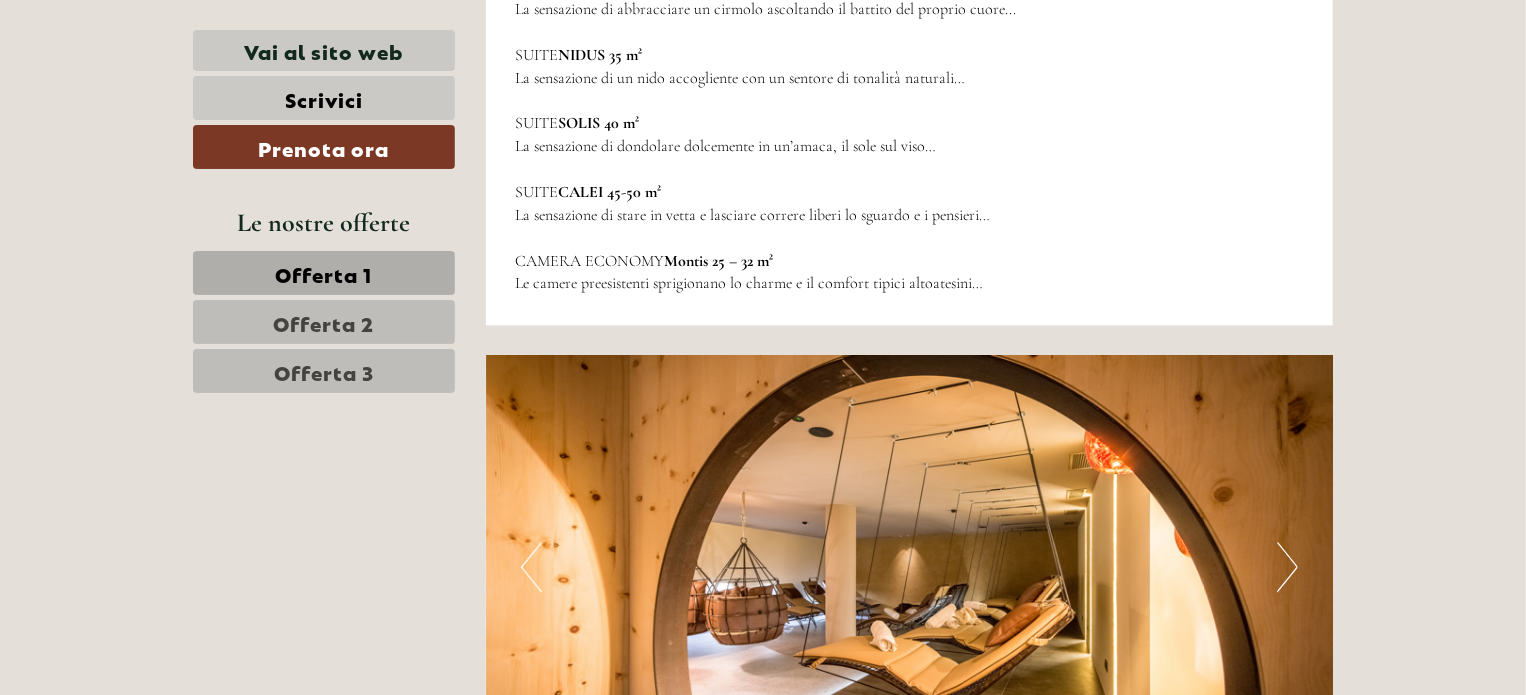click on "Next" at bounding box center (1287, 567) 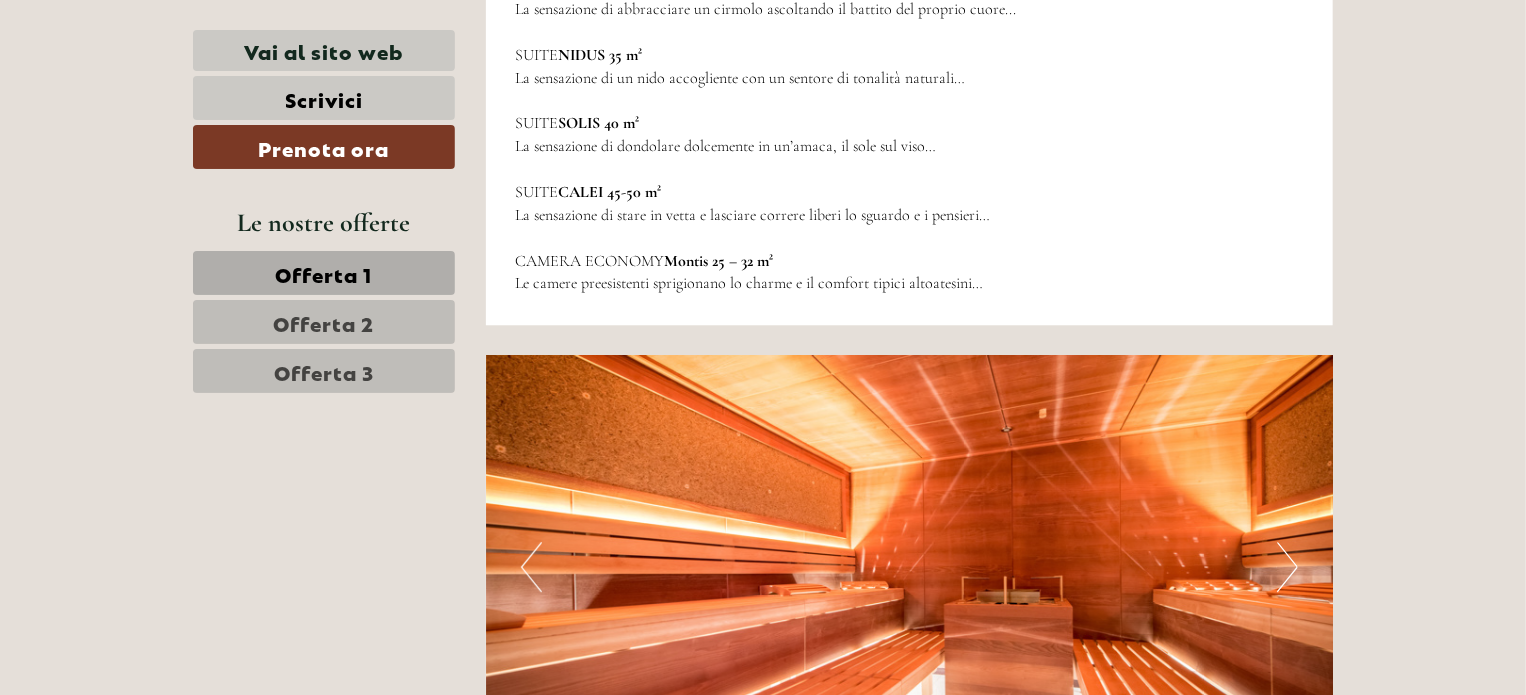 click on "Next" at bounding box center [1287, 567] 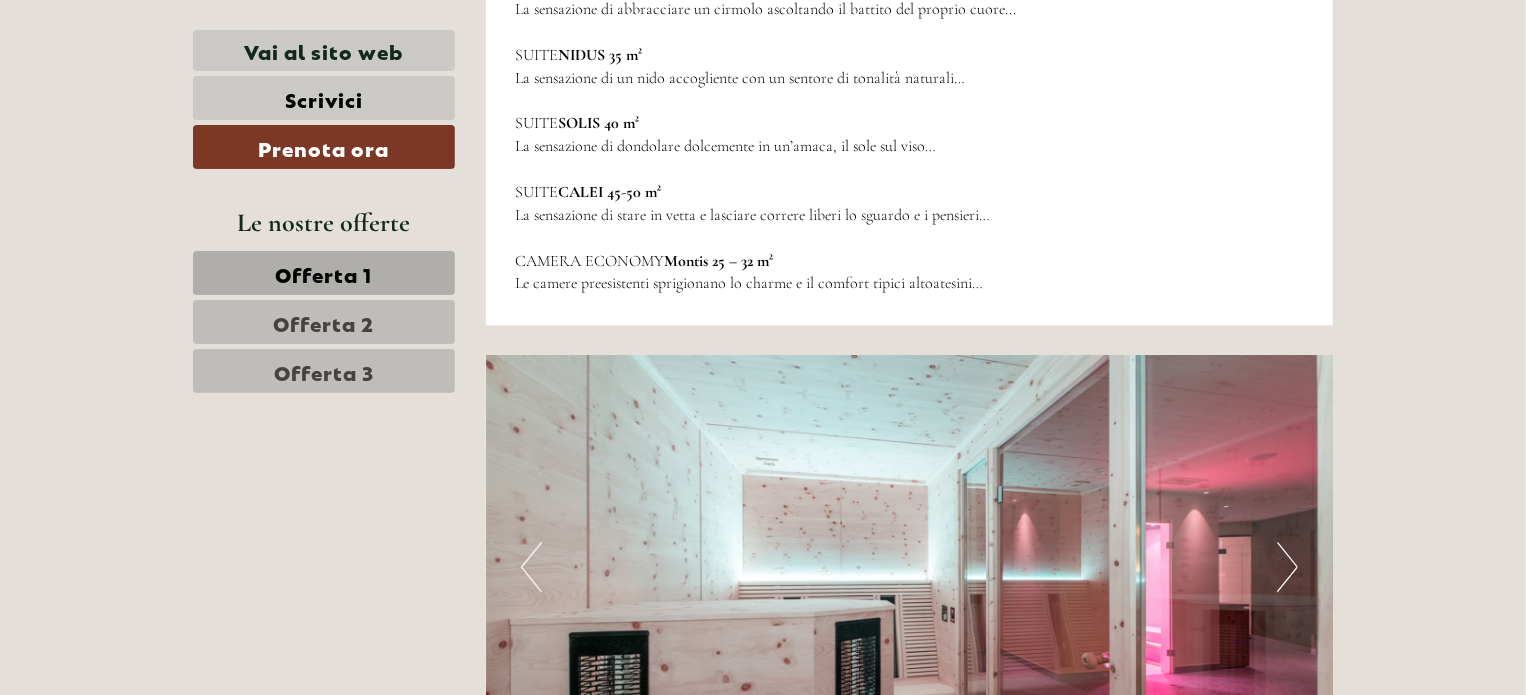 click on "Next" at bounding box center (1287, 567) 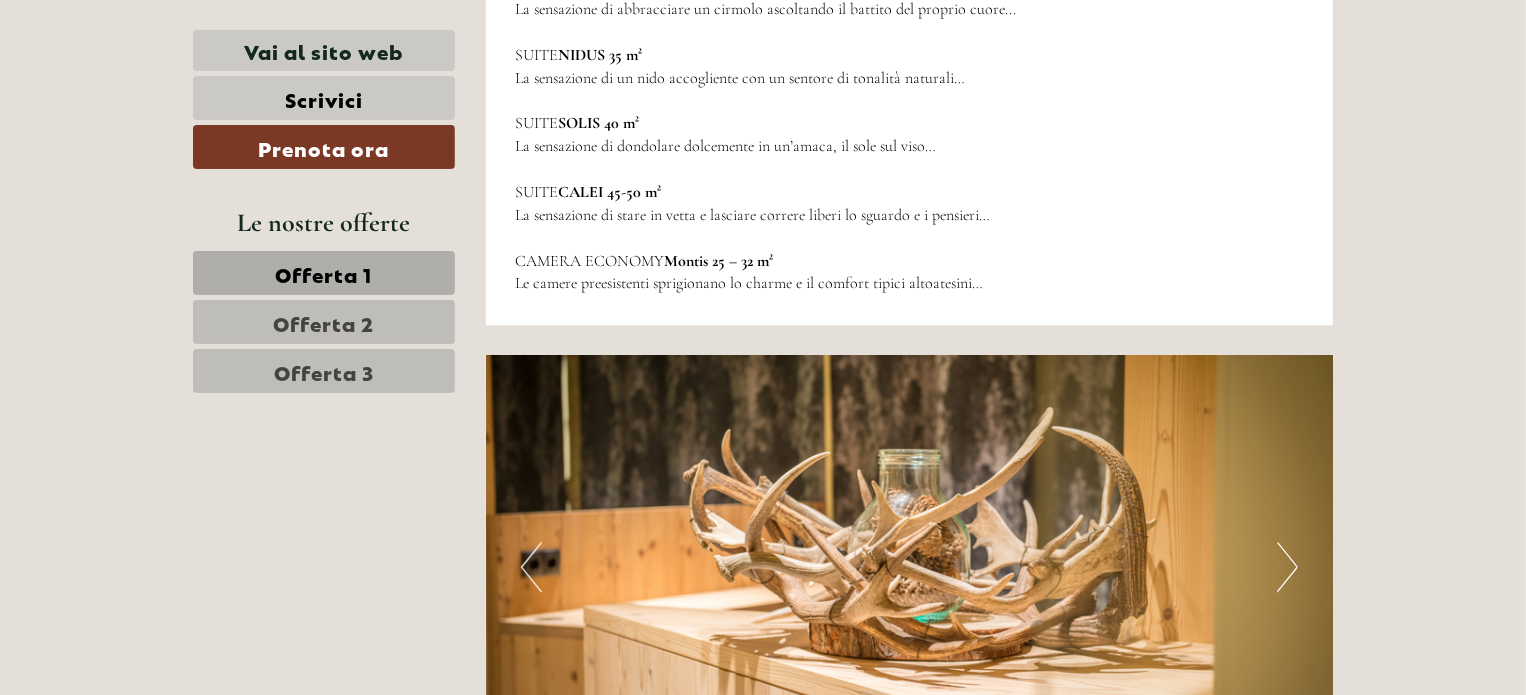 click on "Next" at bounding box center [1287, 567] 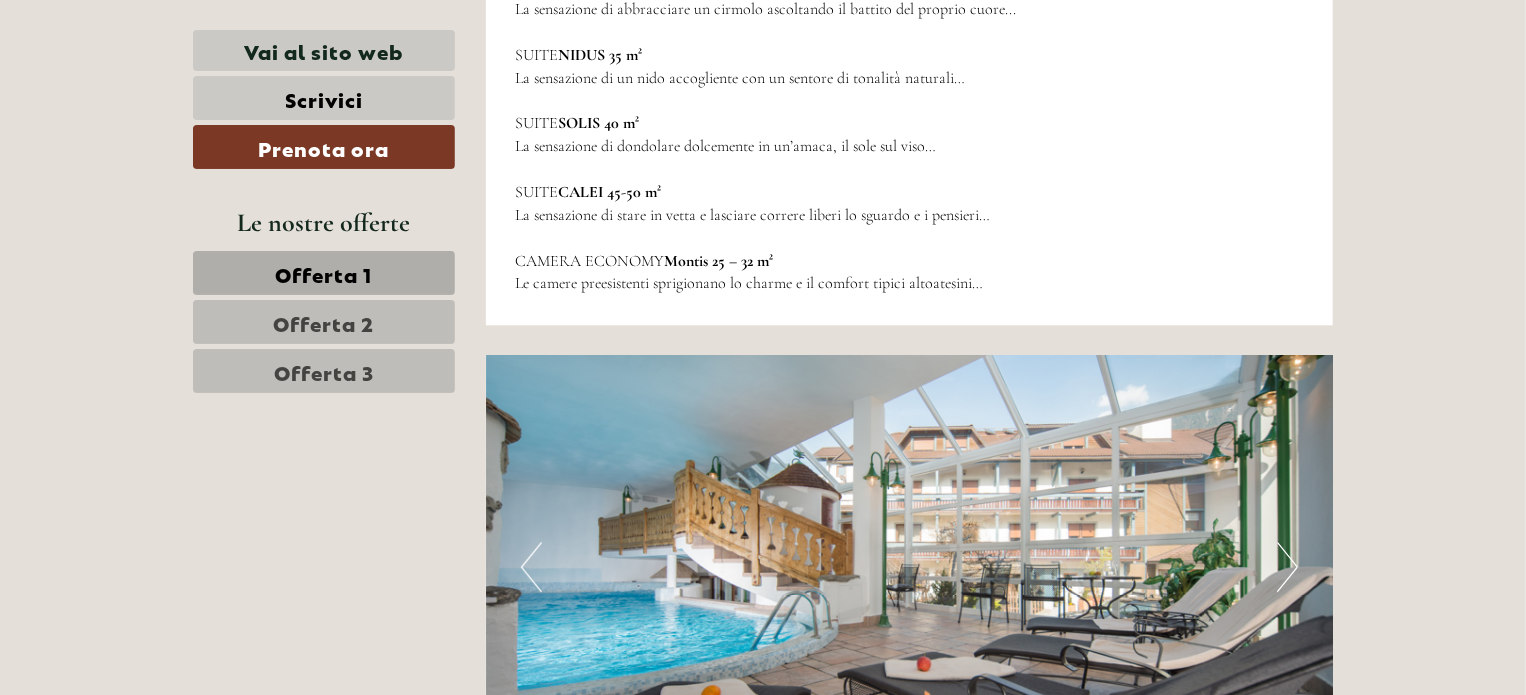 click on "Next" at bounding box center (1287, 567) 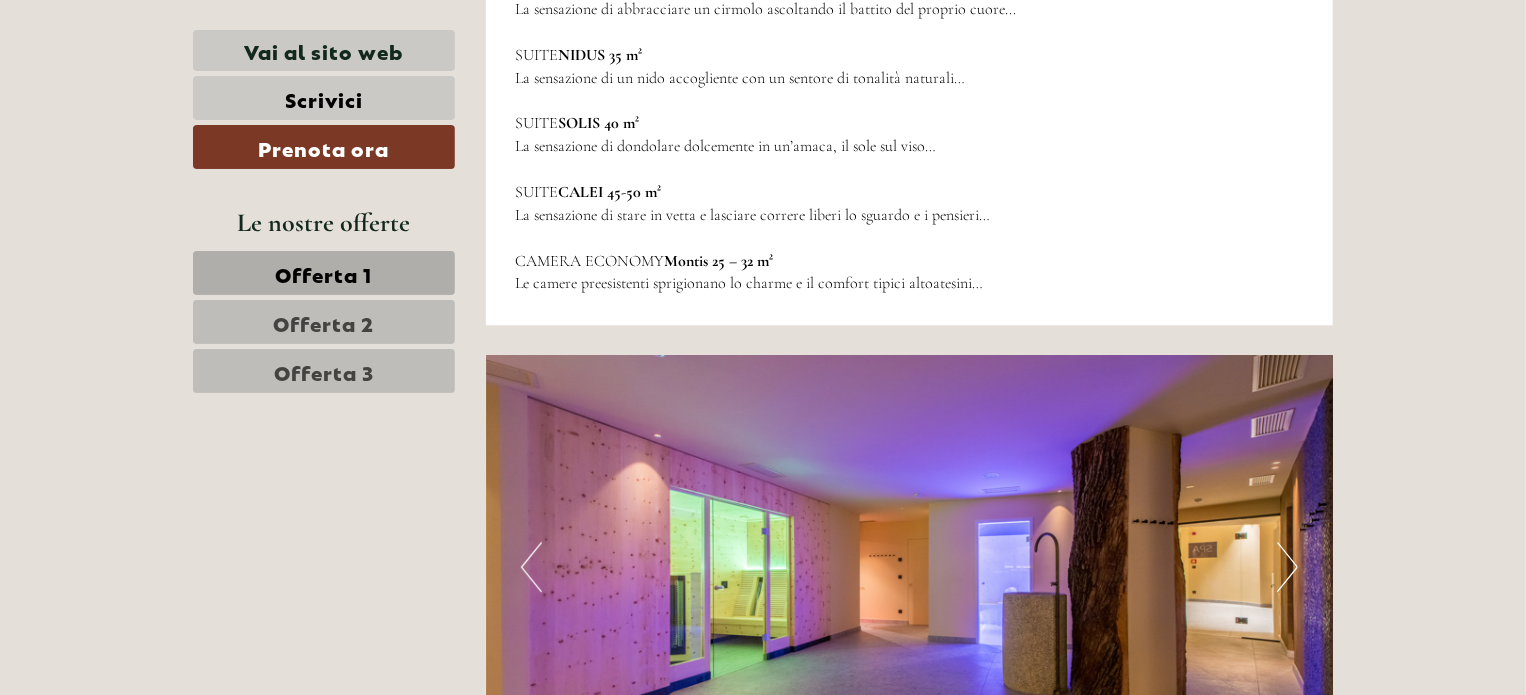 click on "Next" at bounding box center [1287, 567] 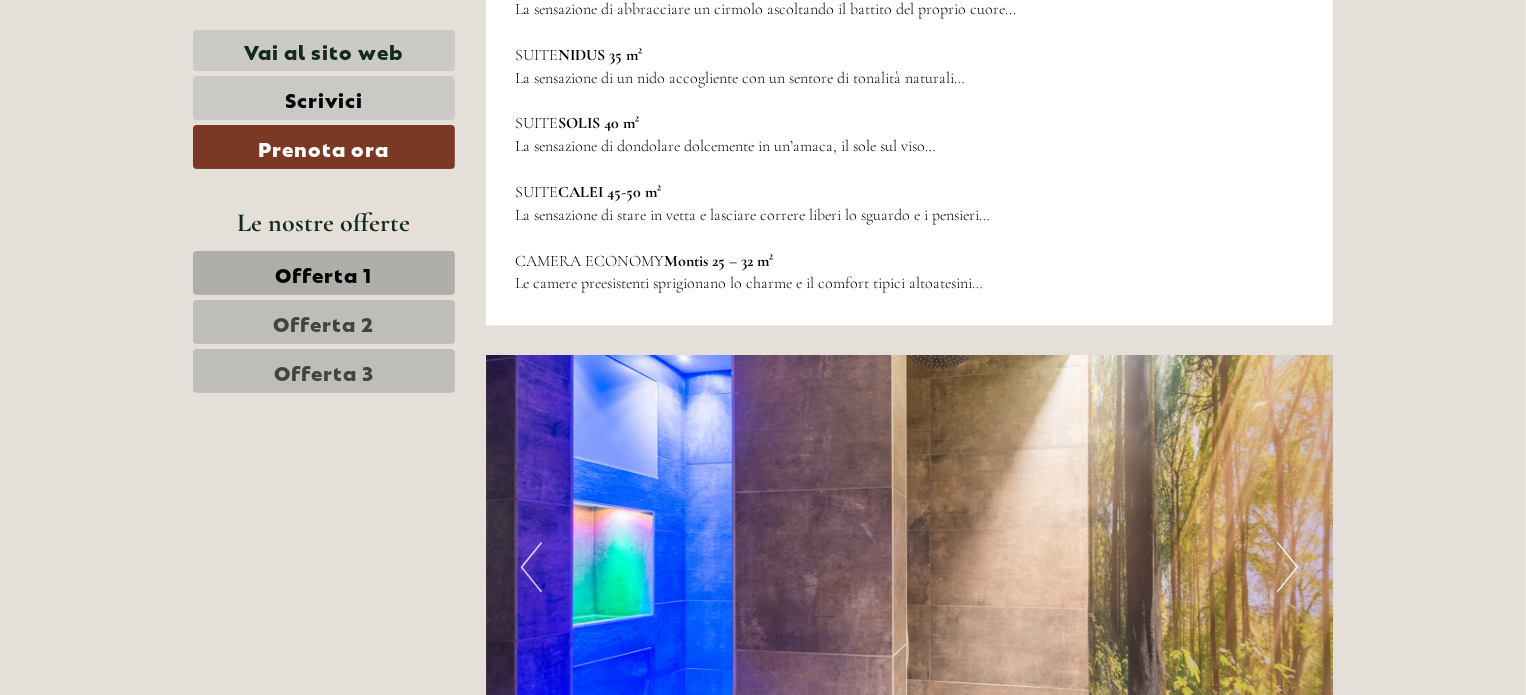 click on "Next" at bounding box center [1287, 567] 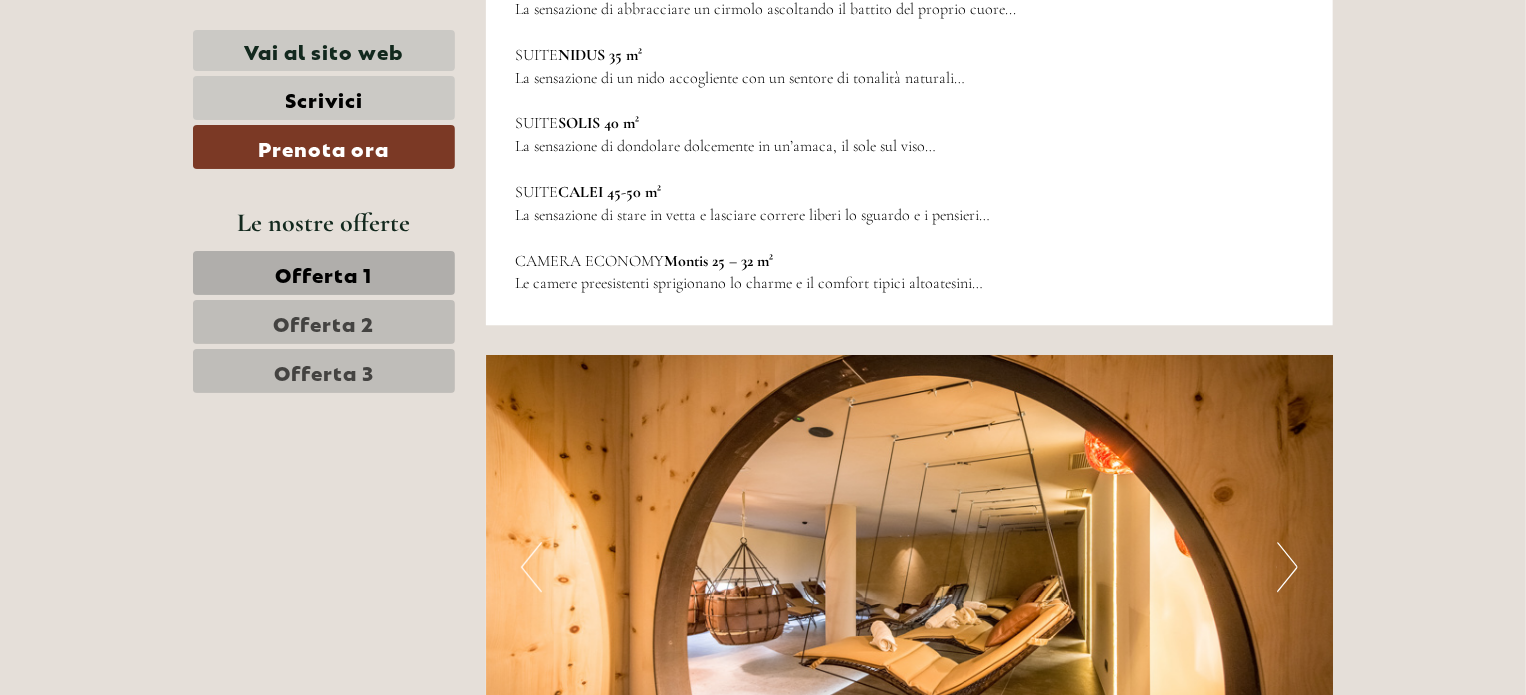 click on "Next" at bounding box center [1287, 567] 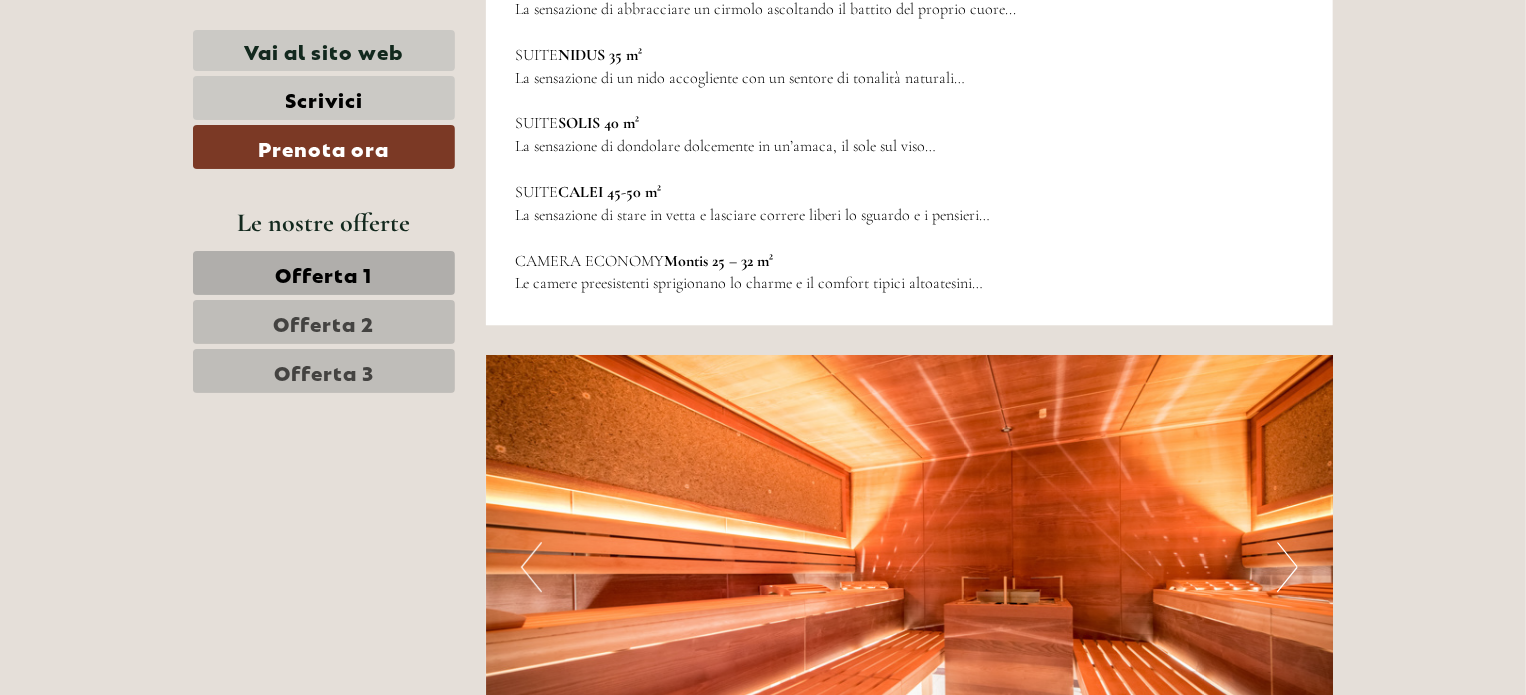 click on "Next" at bounding box center [1287, 567] 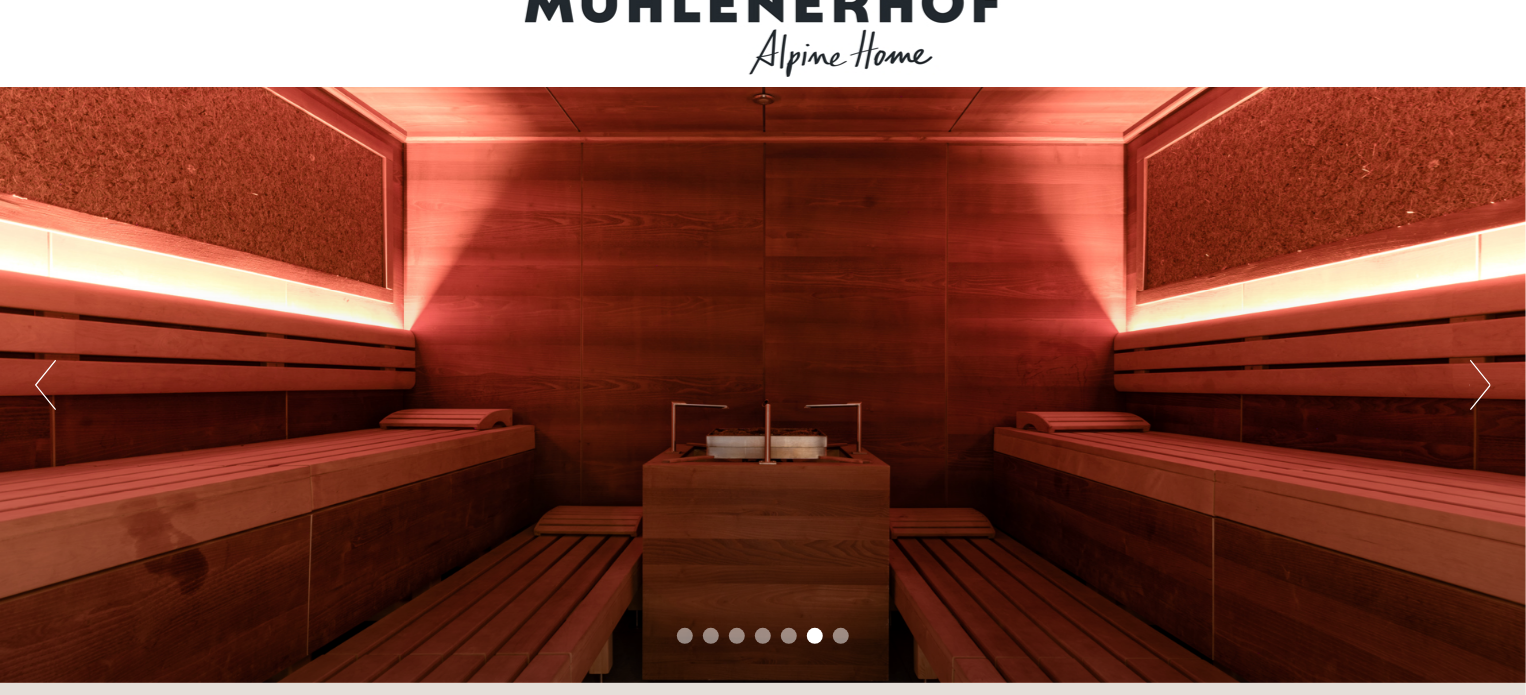 scroll, scrollTop: 52, scrollLeft: 0, axis: vertical 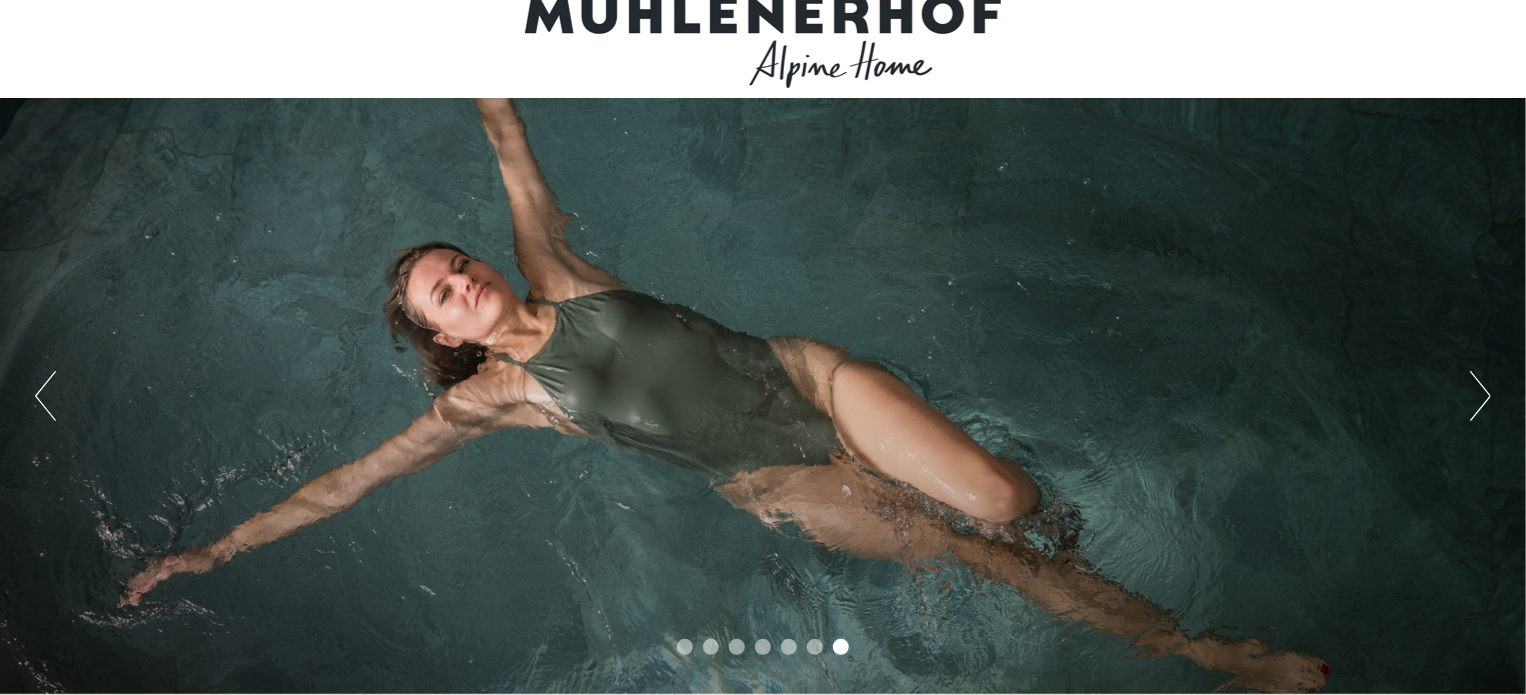 click on "Previous
Next 1 2 3 4 5 6 7" at bounding box center (763, 396) 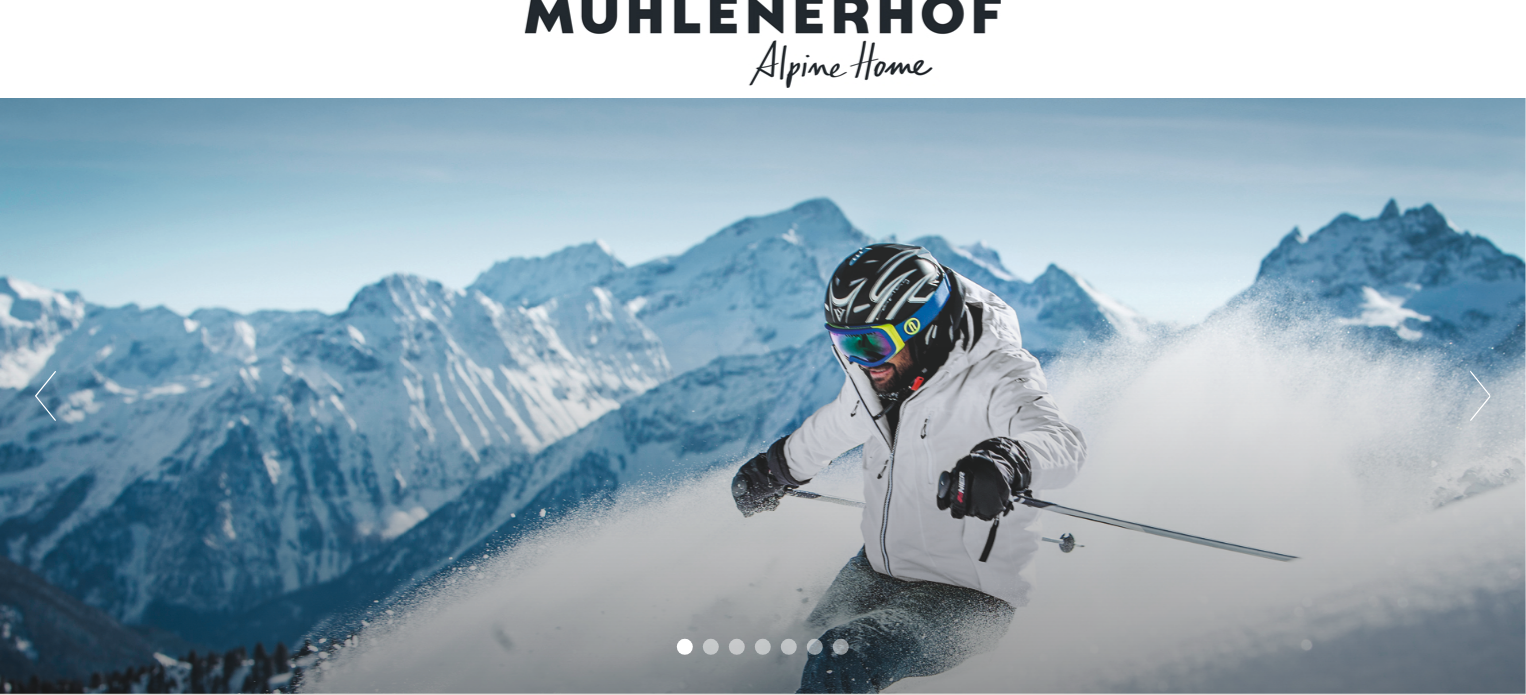 click on "Next" at bounding box center [1480, 396] 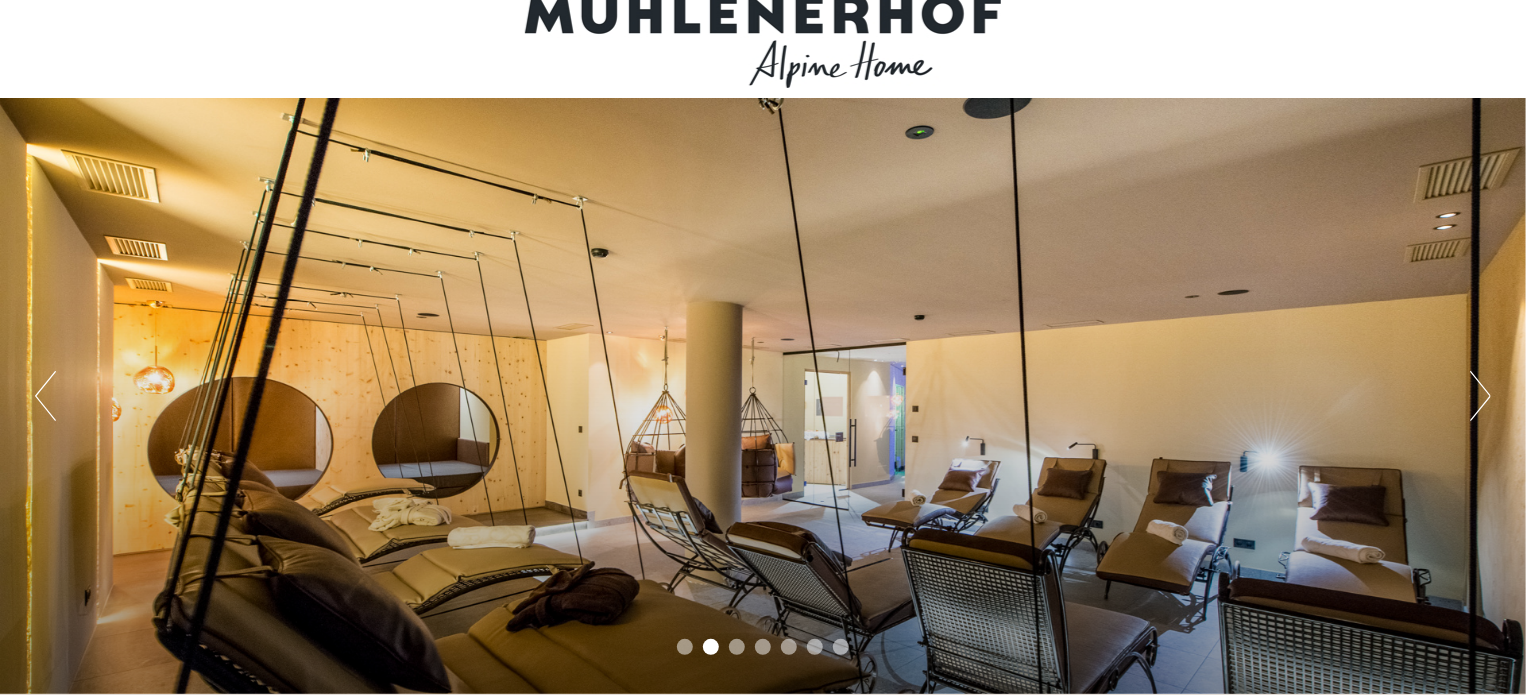 click on "Next" at bounding box center [1480, 396] 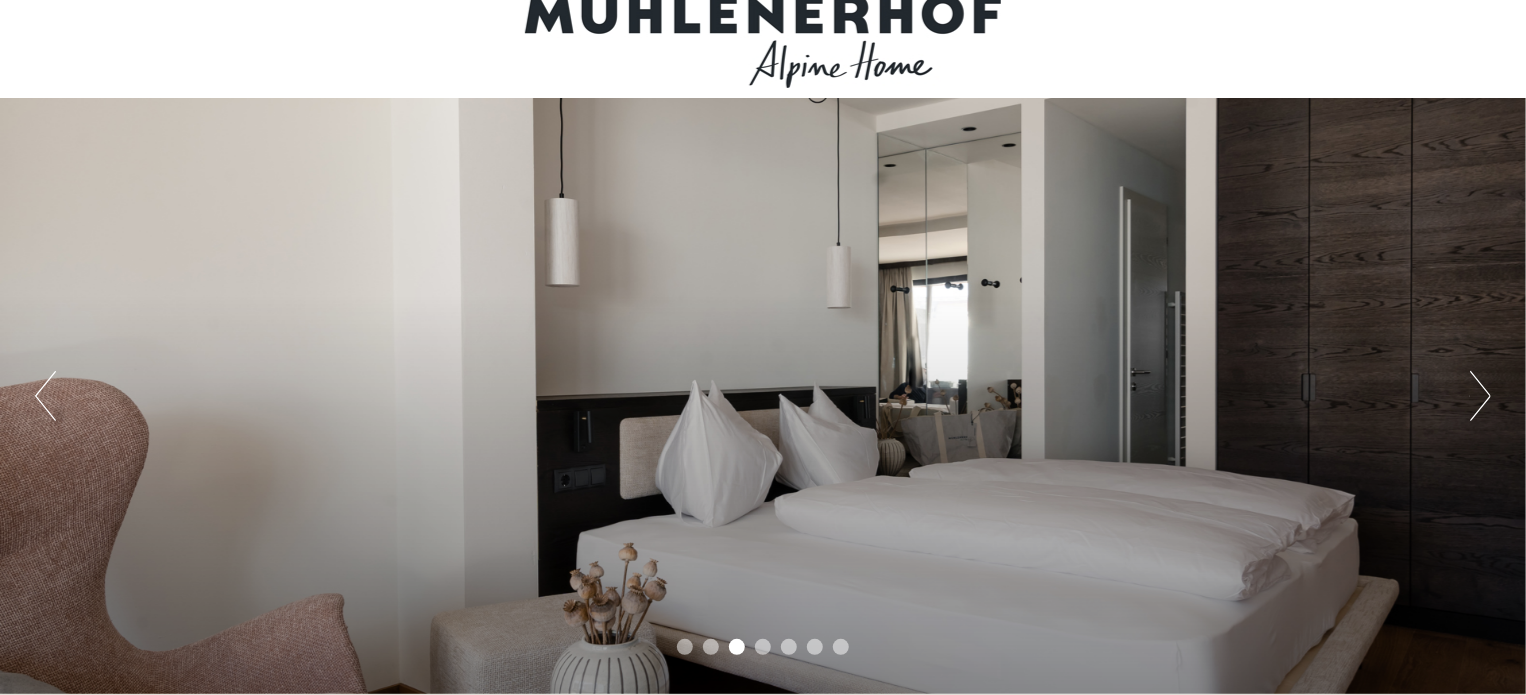 click on "Next" at bounding box center [1480, 396] 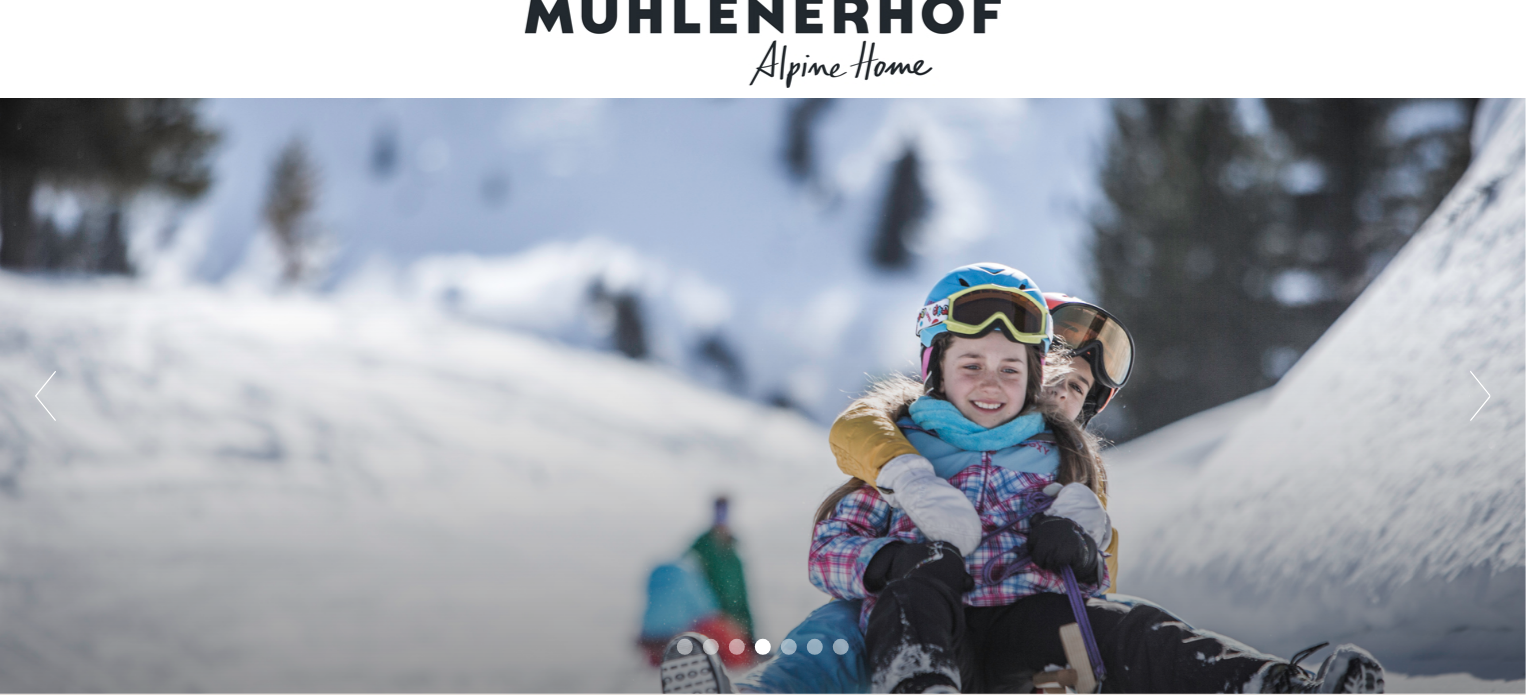 click on "Next" at bounding box center [1480, 396] 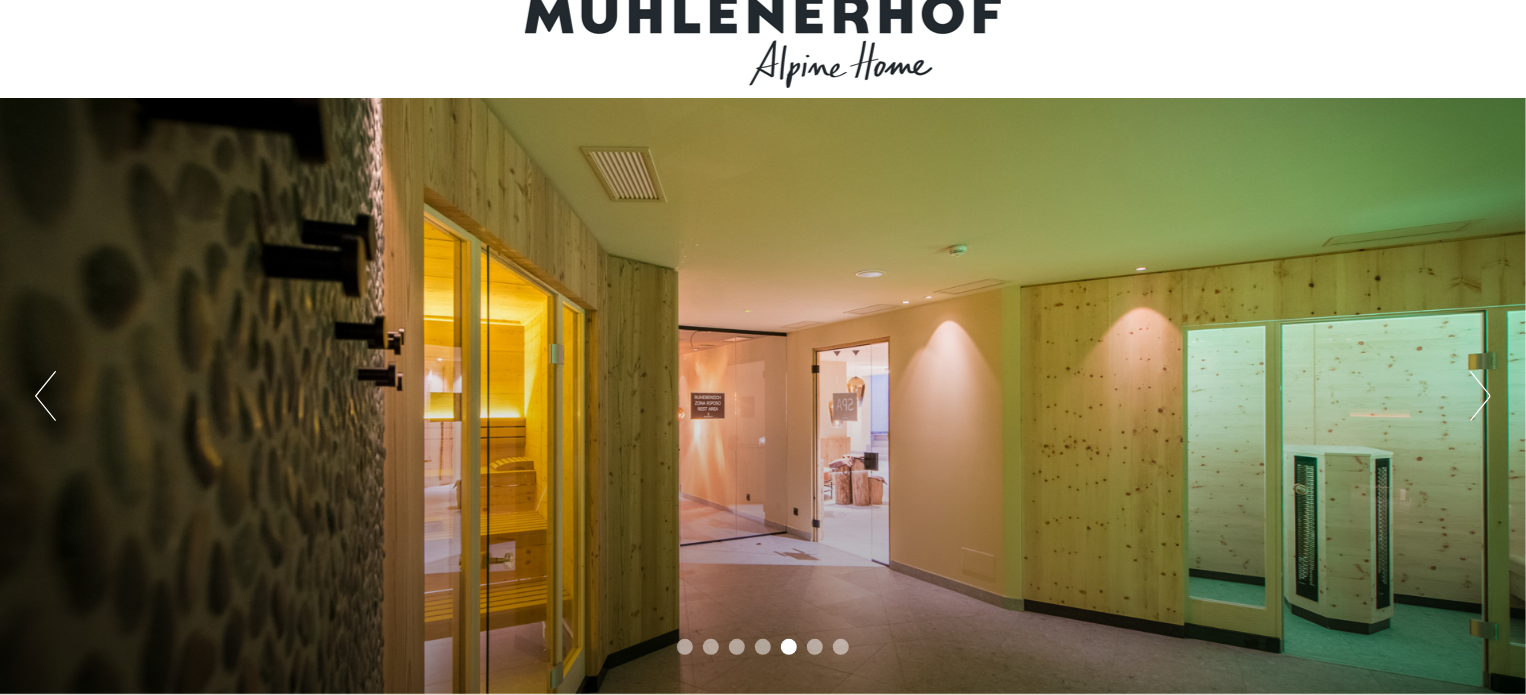 click on "Next" at bounding box center (1480, 396) 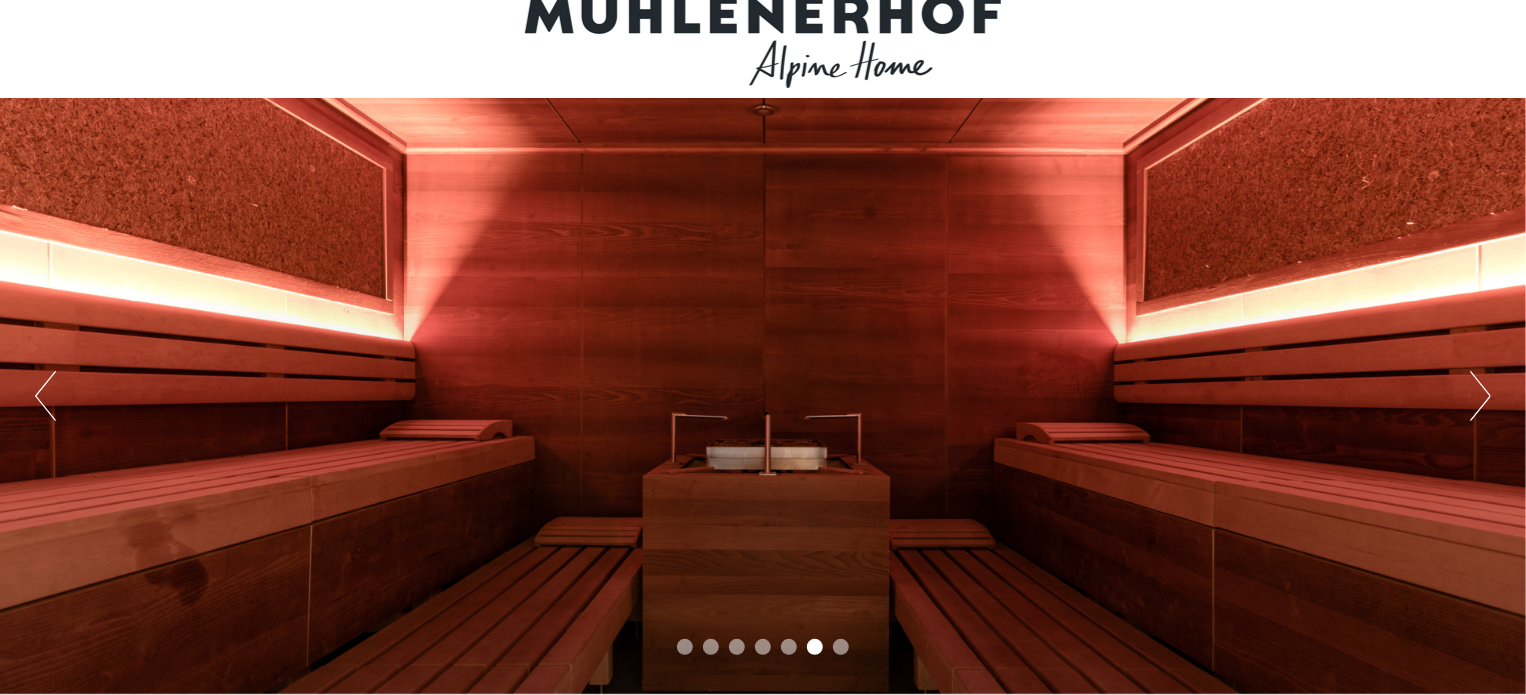 click on "Next" at bounding box center [1480, 396] 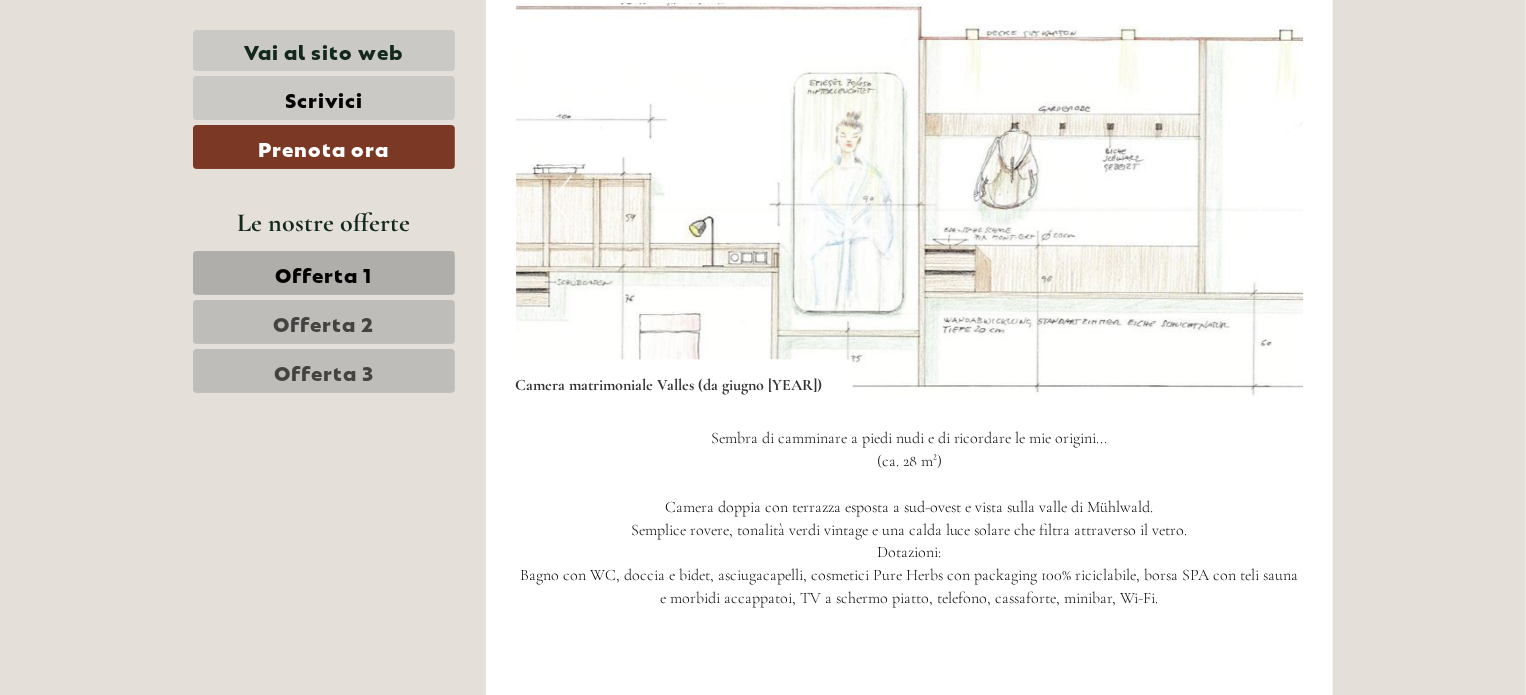 scroll, scrollTop: 2771, scrollLeft: 0, axis: vertical 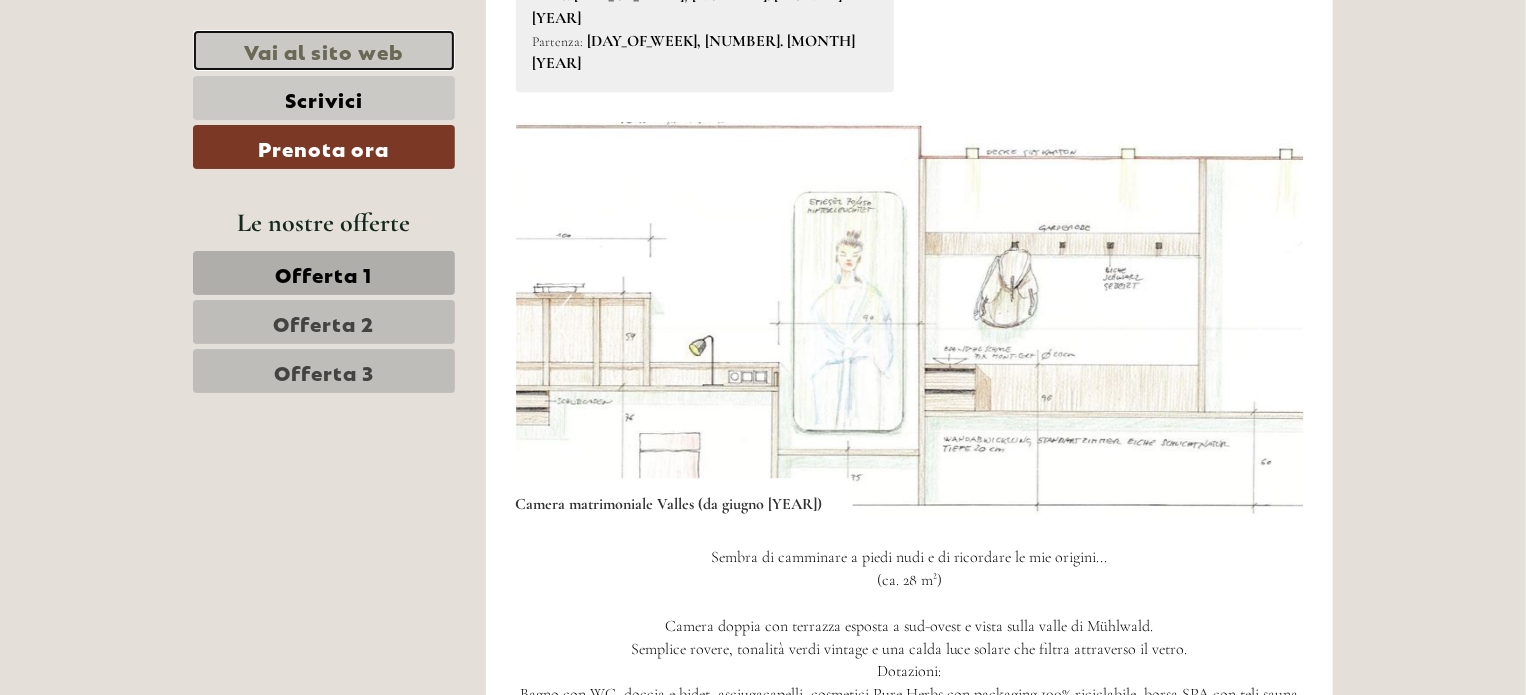 click on "Vai al sito web" at bounding box center (324, 50) 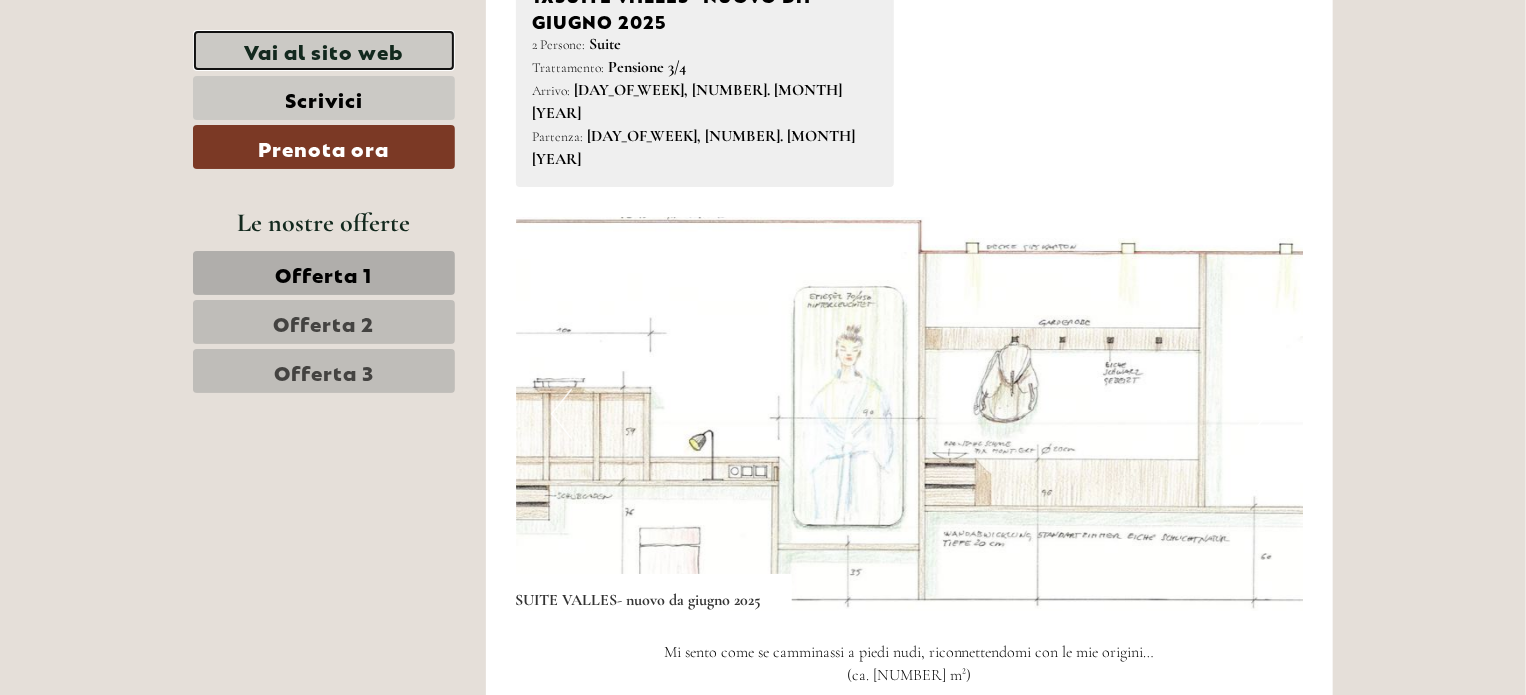 scroll, scrollTop: 4068, scrollLeft: 0, axis: vertical 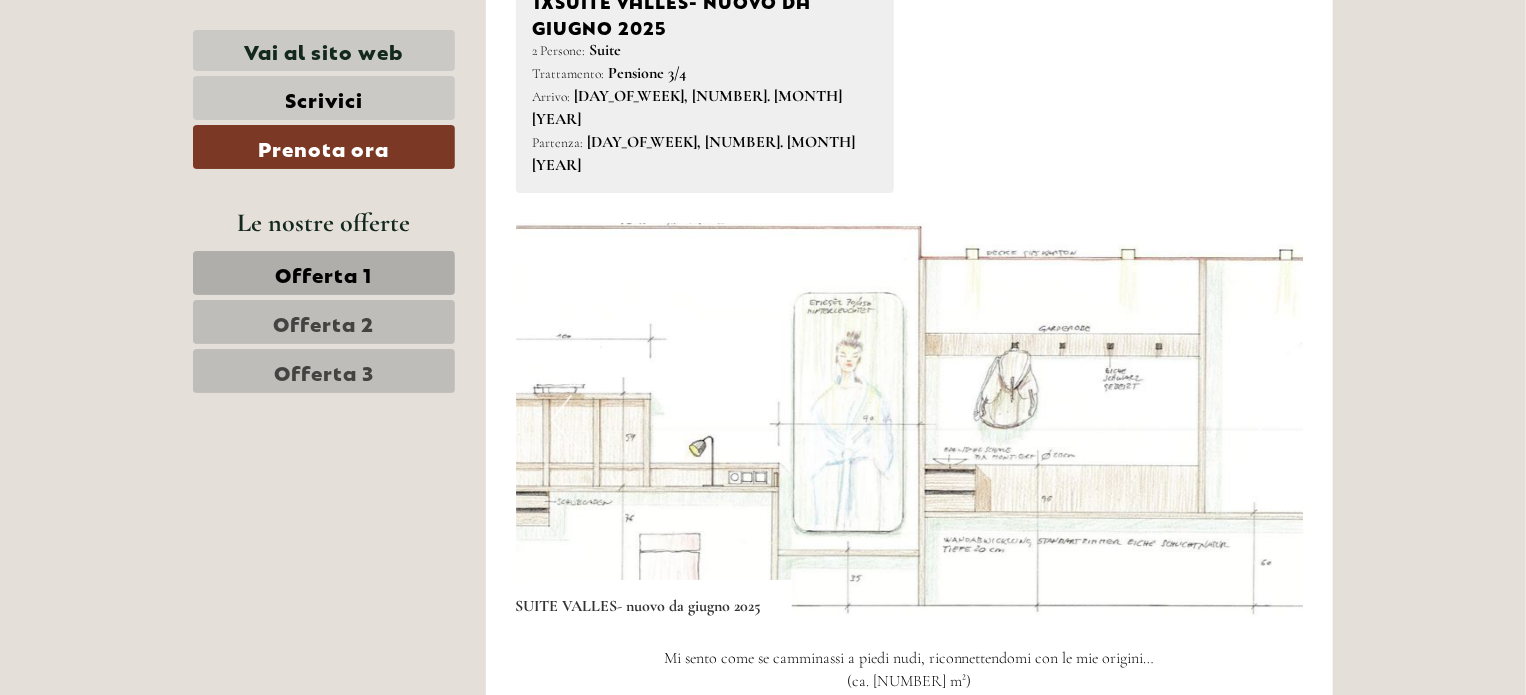 click on "Previous" at bounding box center (561, 420) 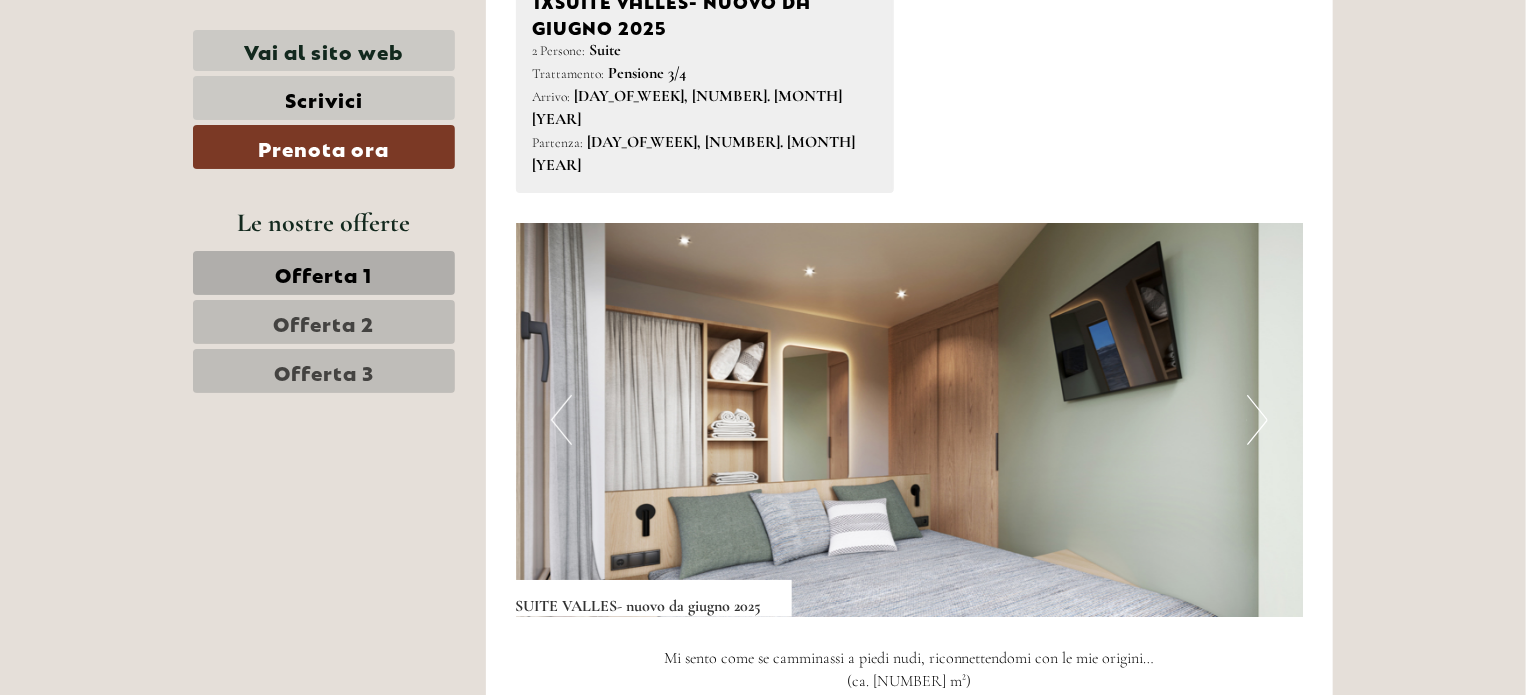 click on "Previous" at bounding box center (561, 420) 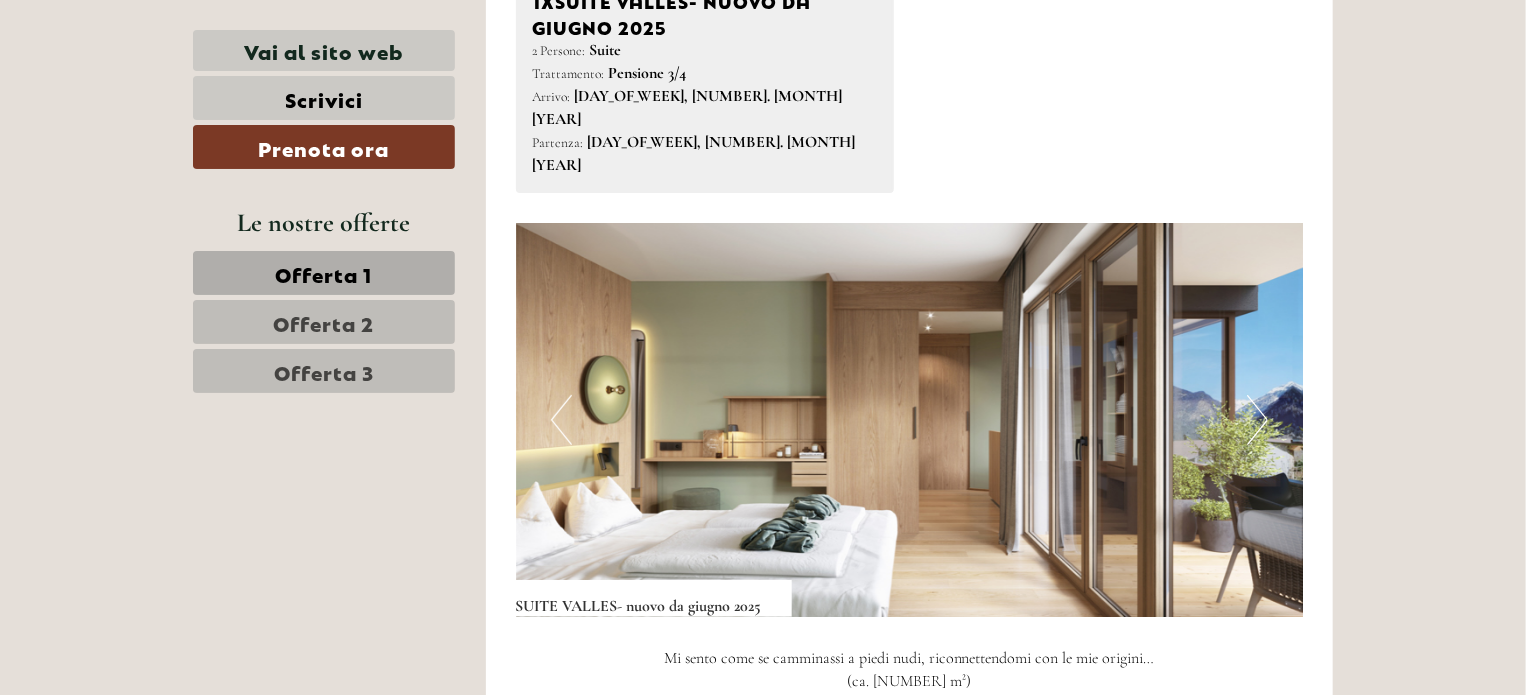 click on "Previous" at bounding box center [561, 420] 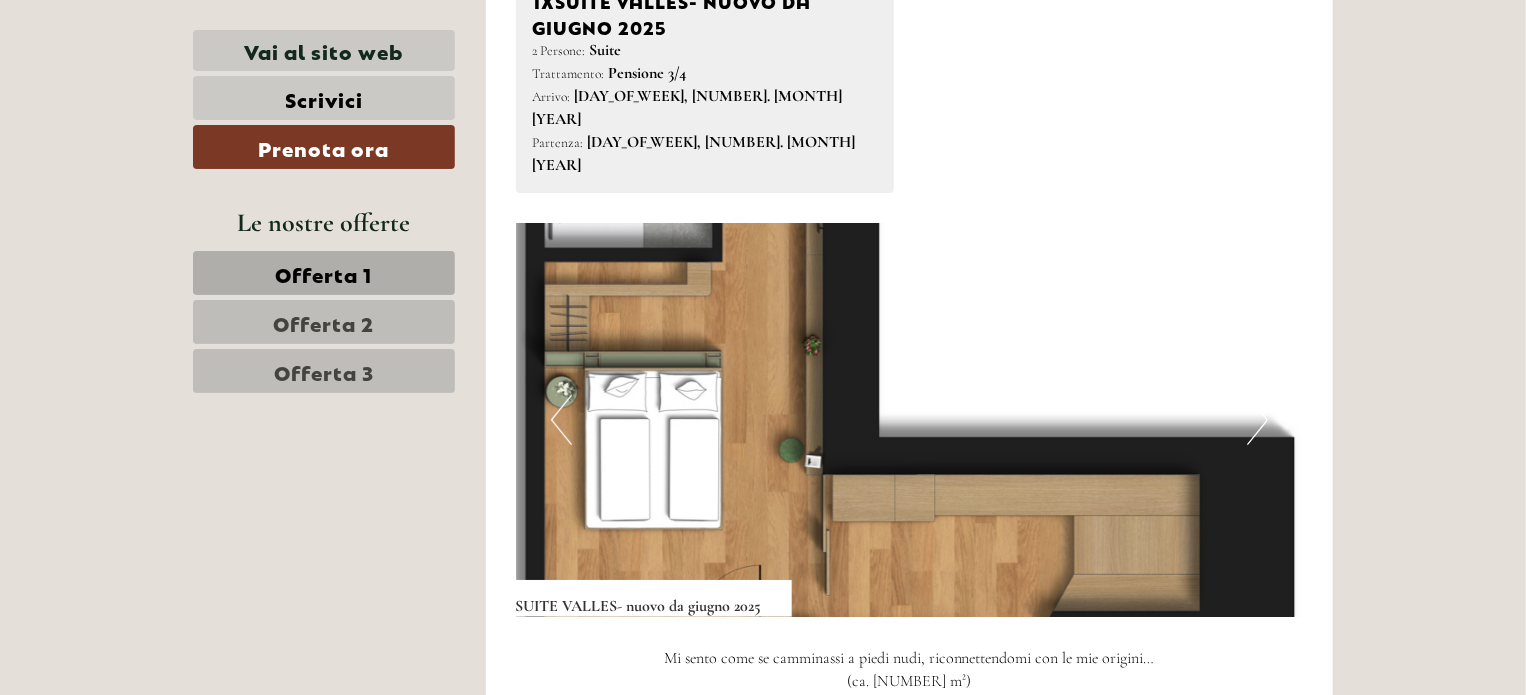 click on "Previous" at bounding box center [561, 420] 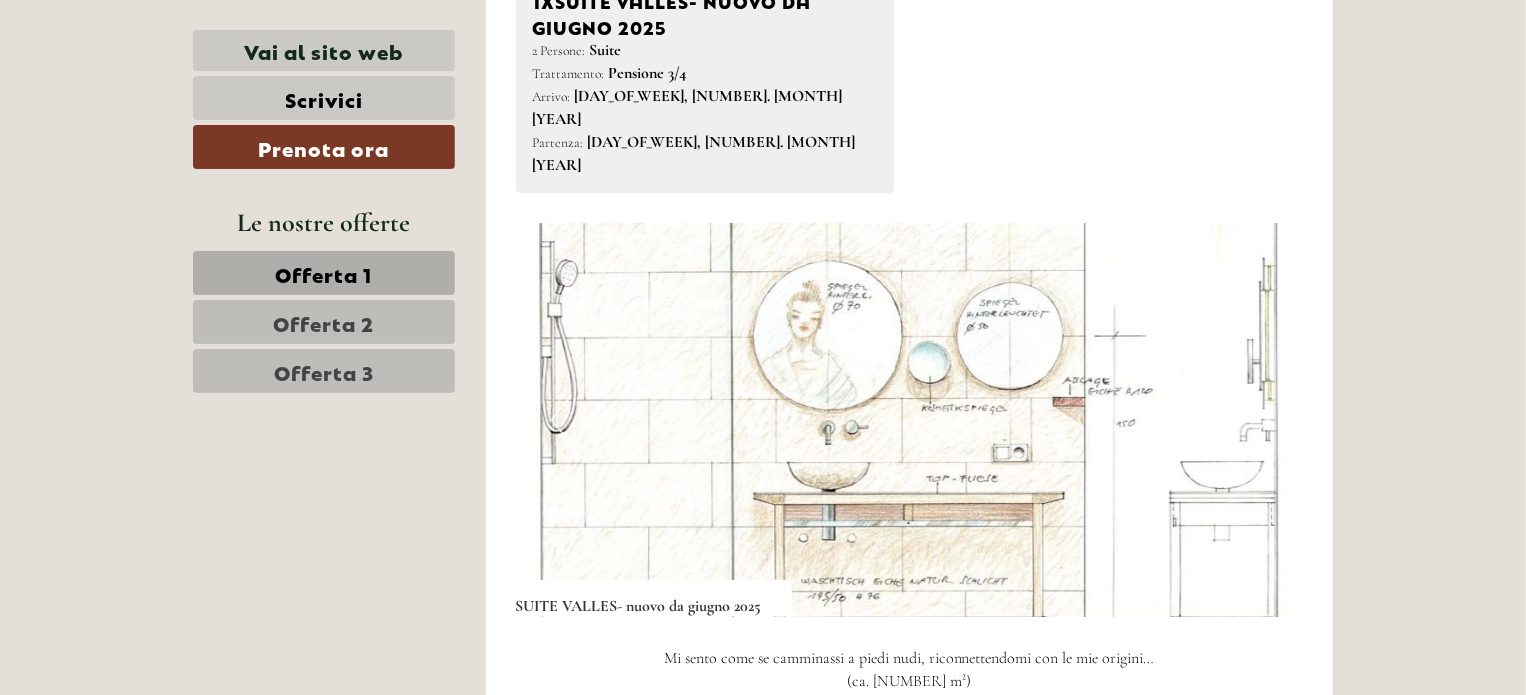 click on "Previous" at bounding box center (561, 420) 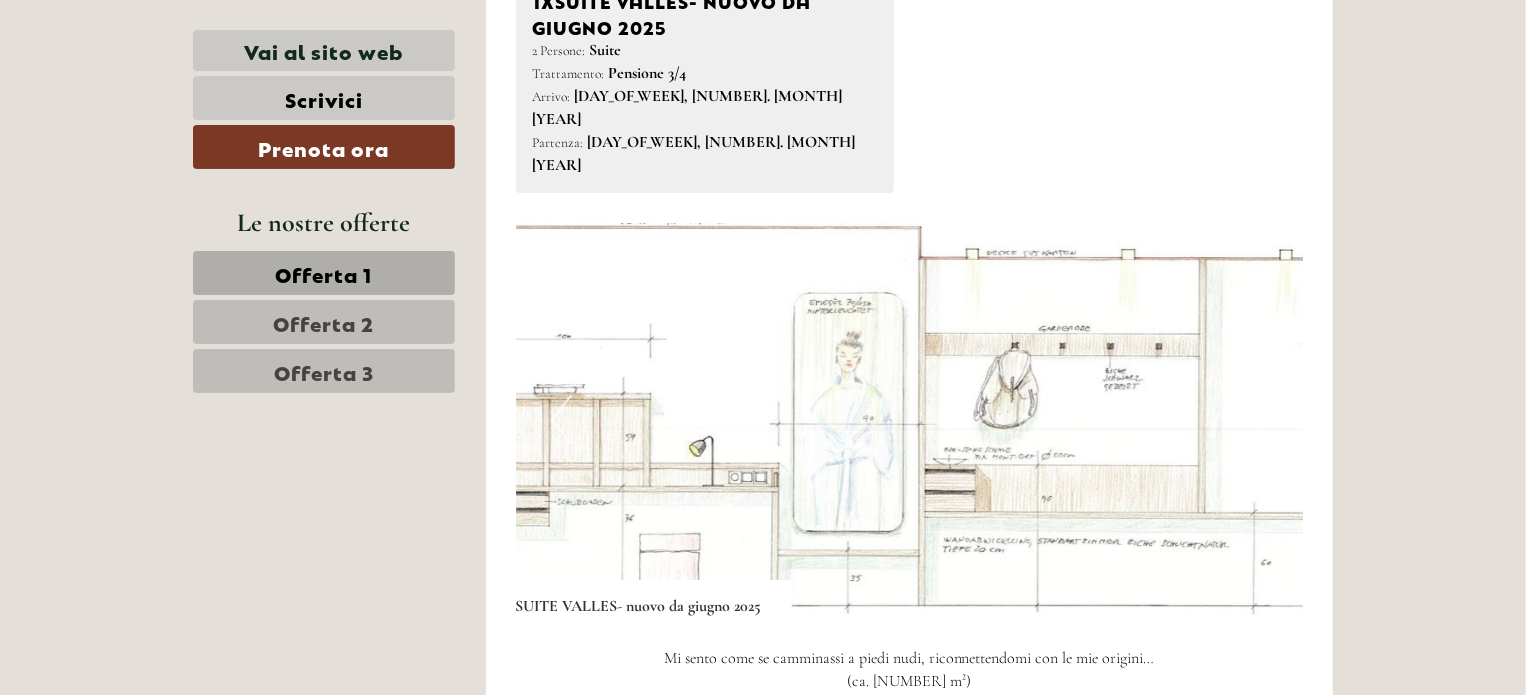 click on "Previous" at bounding box center (561, 420) 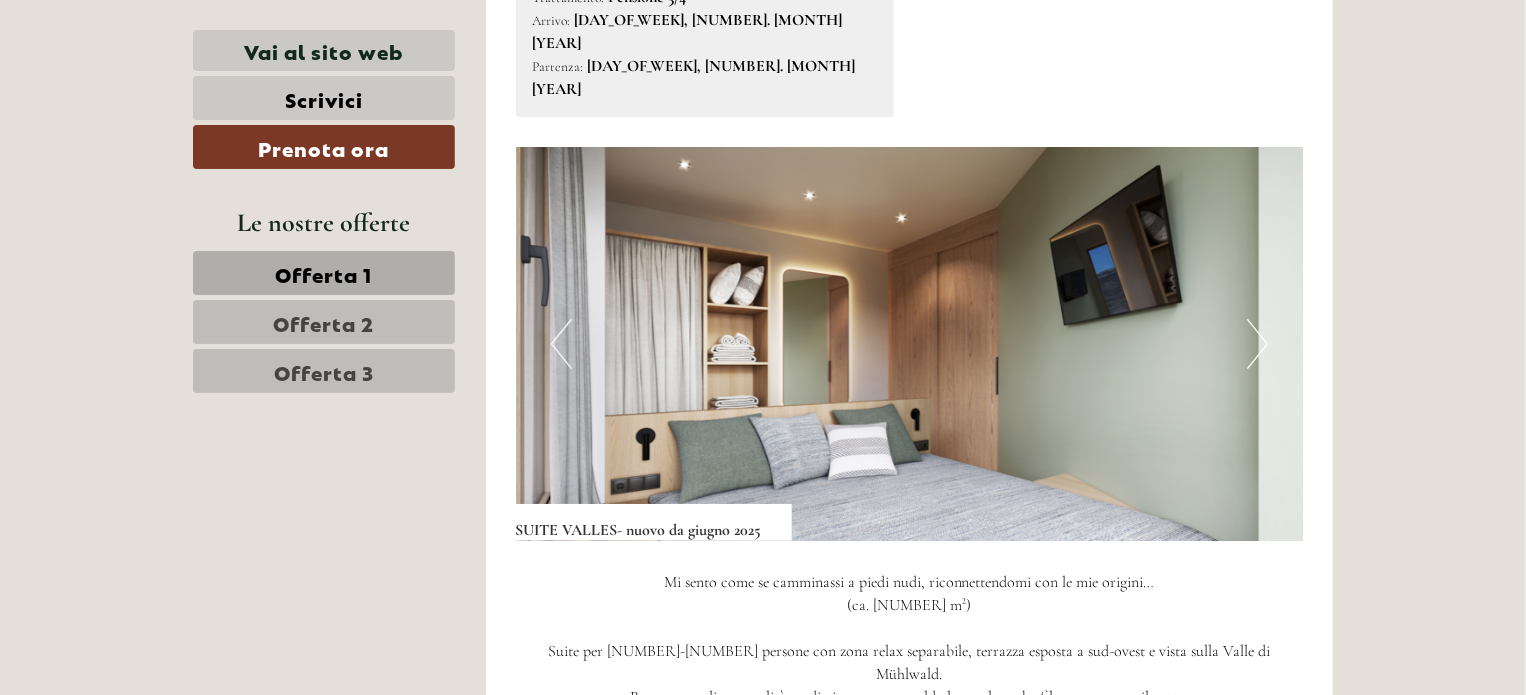 scroll, scrollTop: 4144, scrollLeft: 0, axis: vertical 